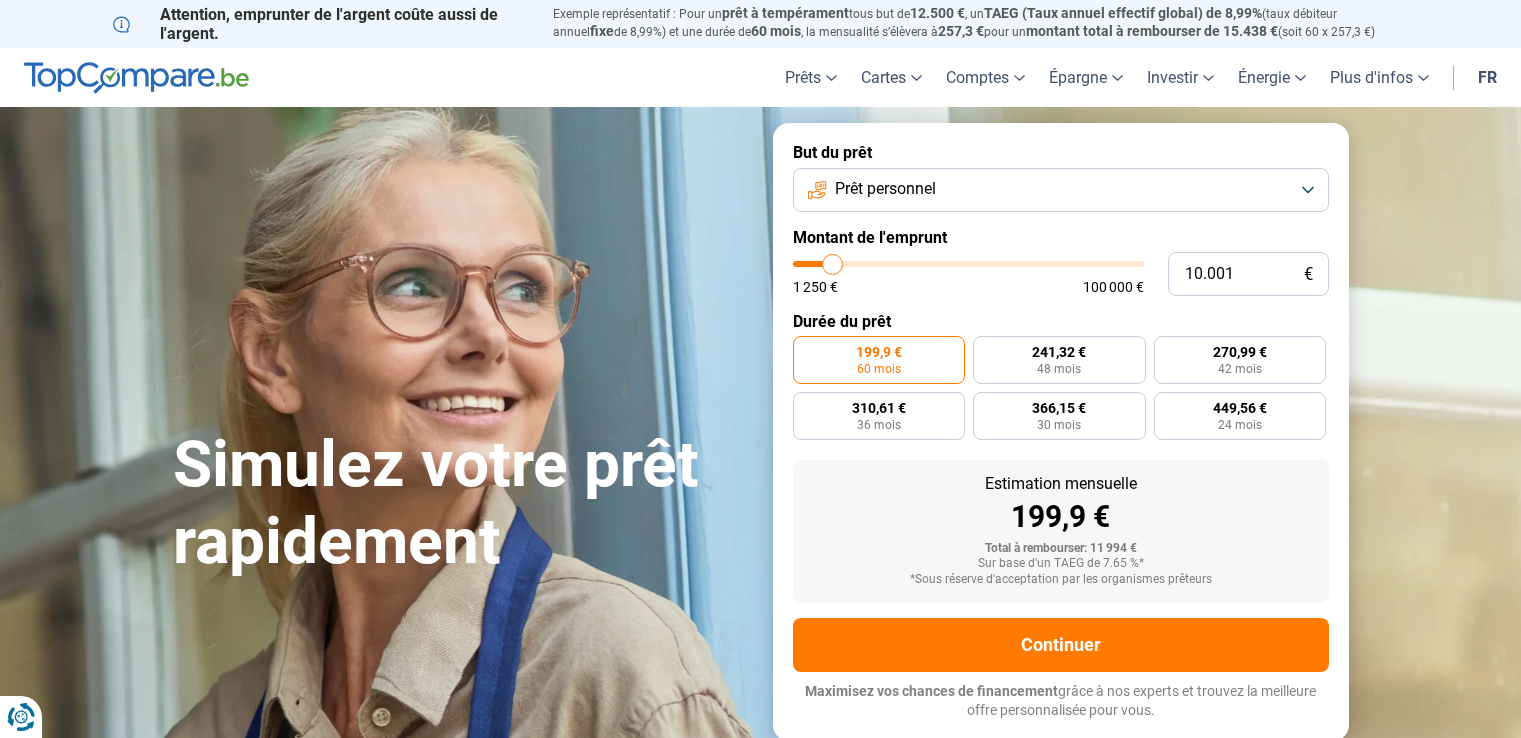scroll, scrollTop: 0, scrollLeft: 0, axis: both 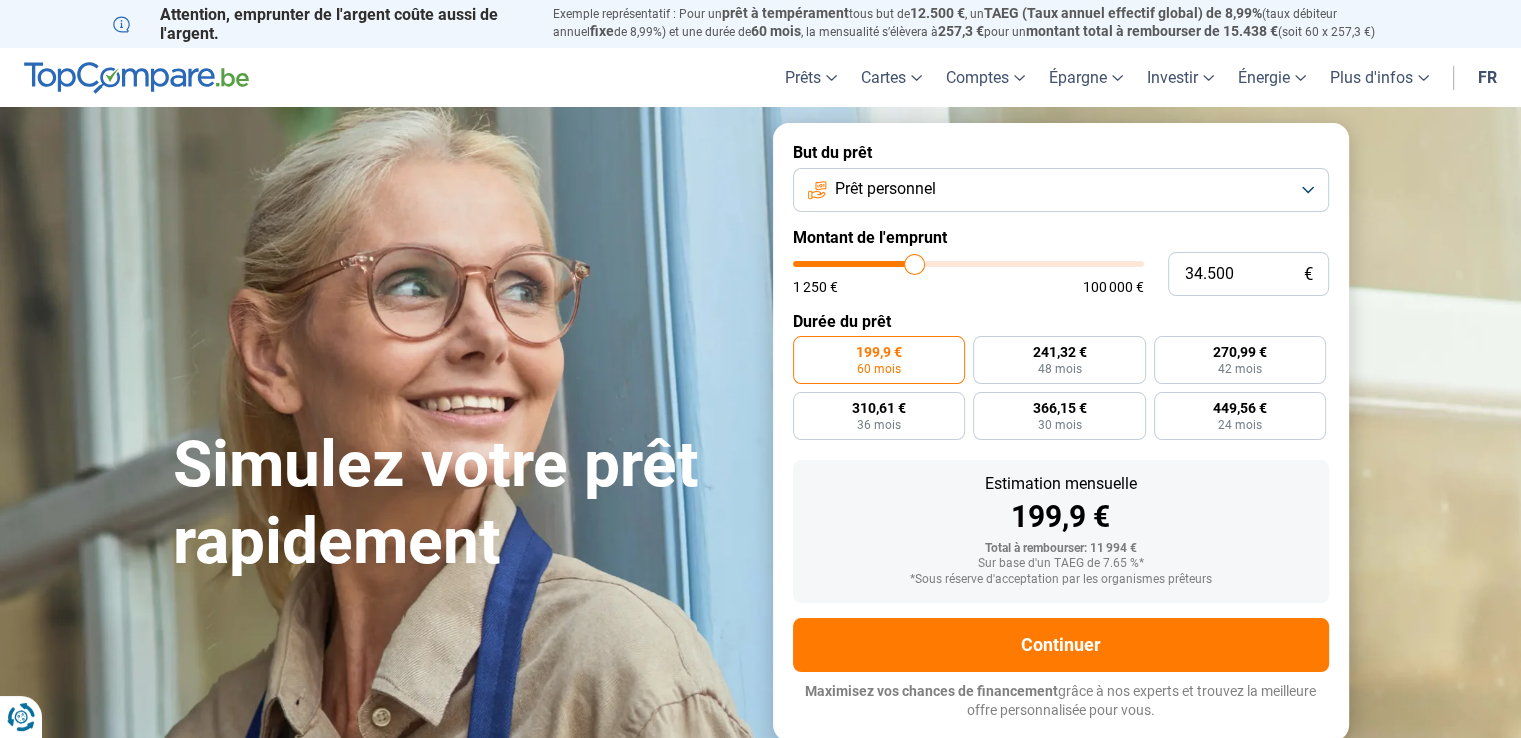 click at bounding box center (968, 264) 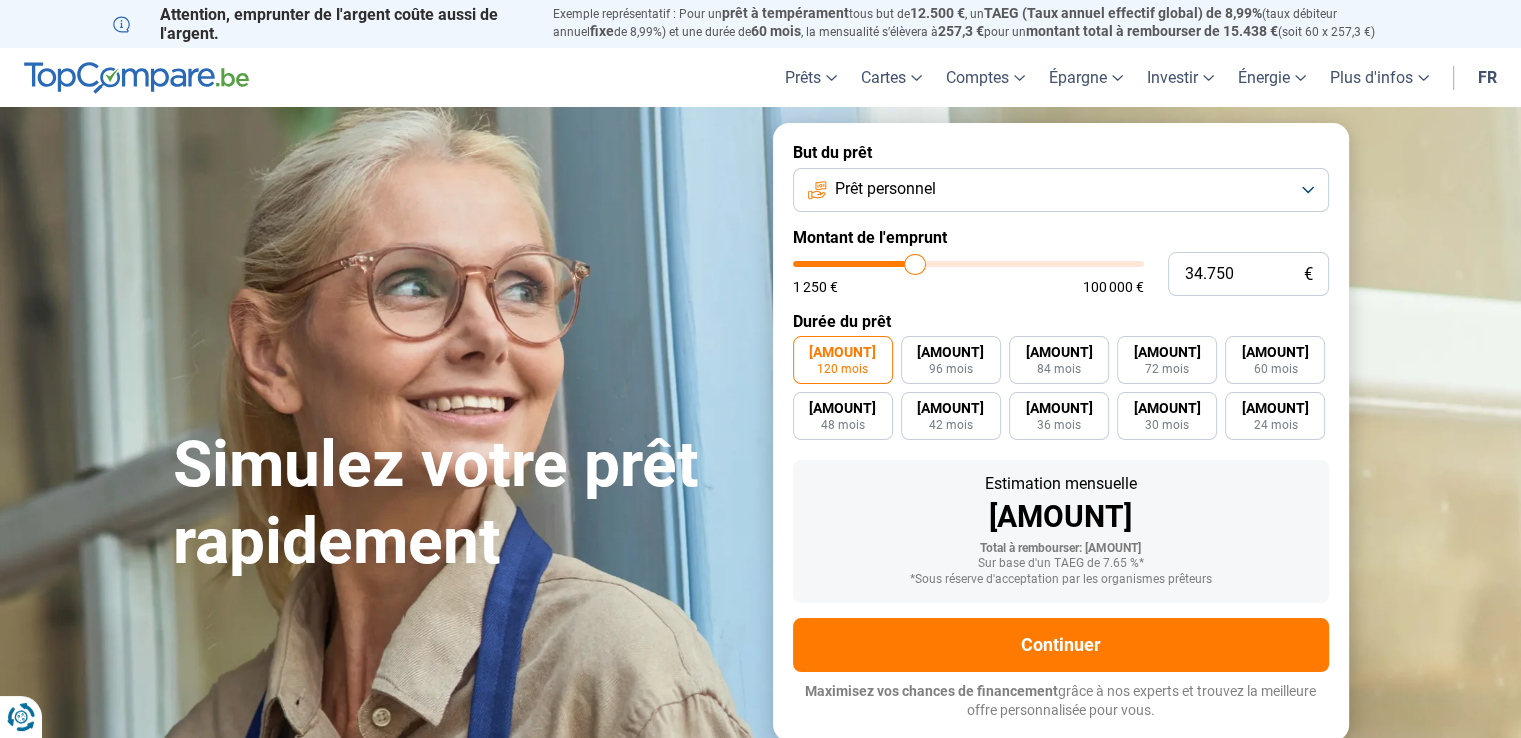 type on "34750" 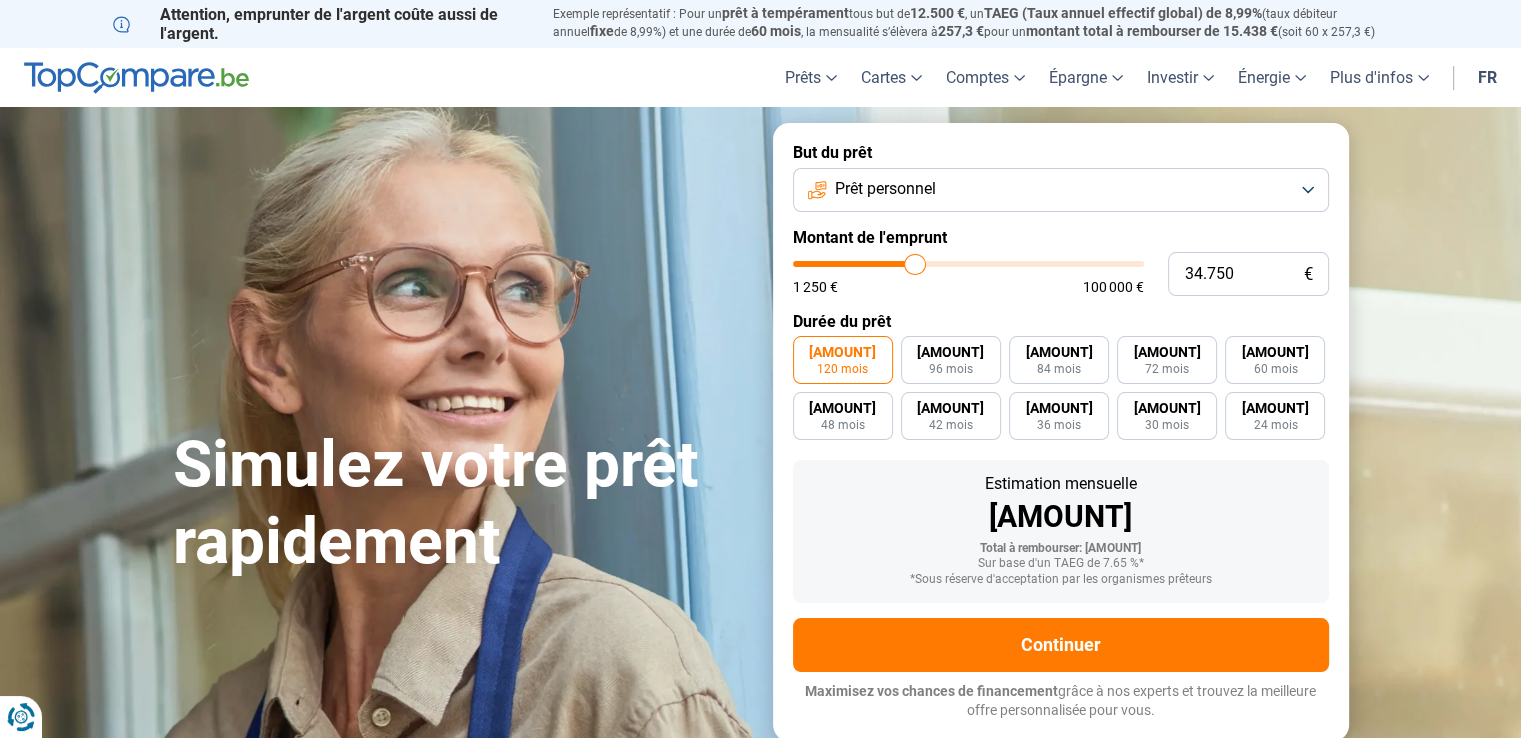 click on "Prêt personnel" at bounding box center (1061, 190) 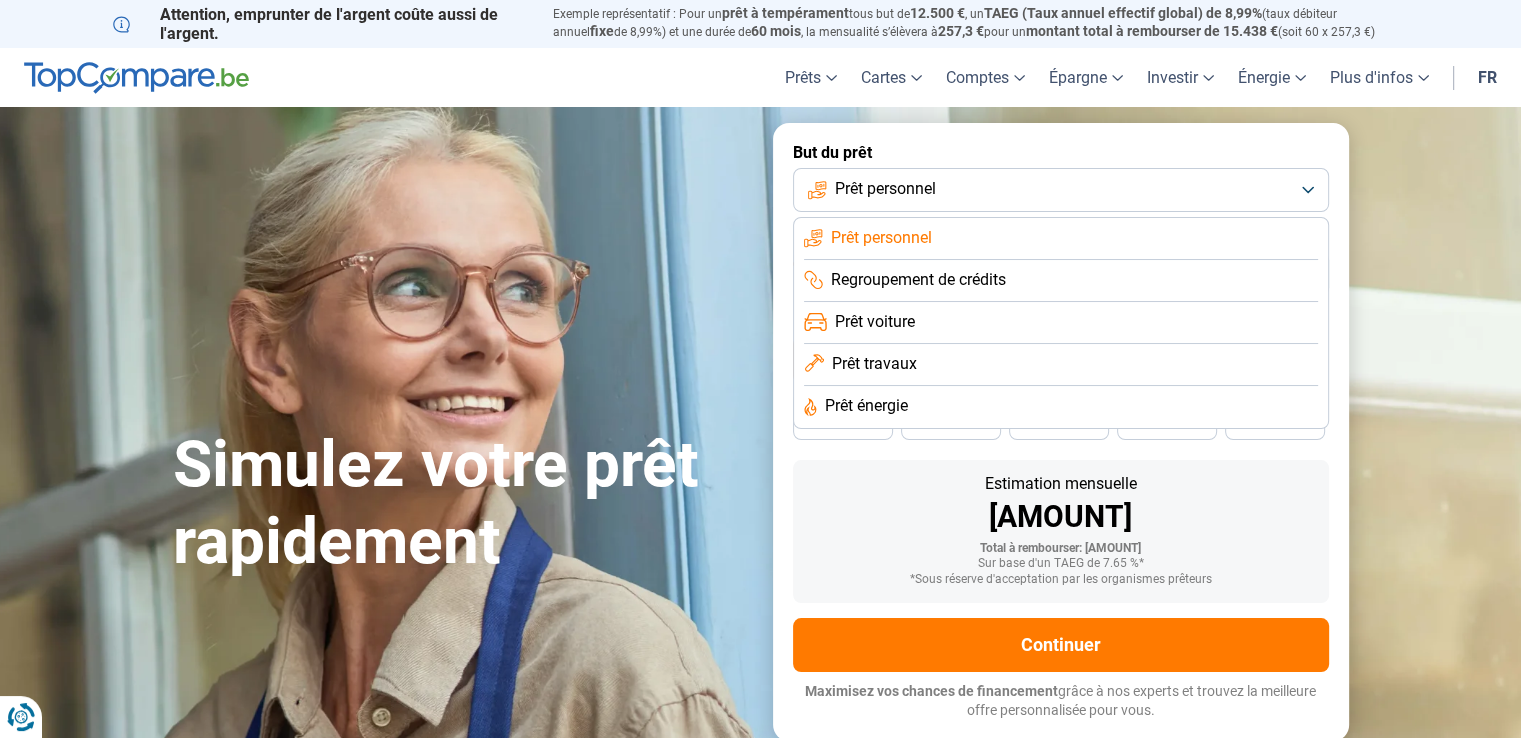 click on "Prêt travaux" at bounding box center (1061, 407) 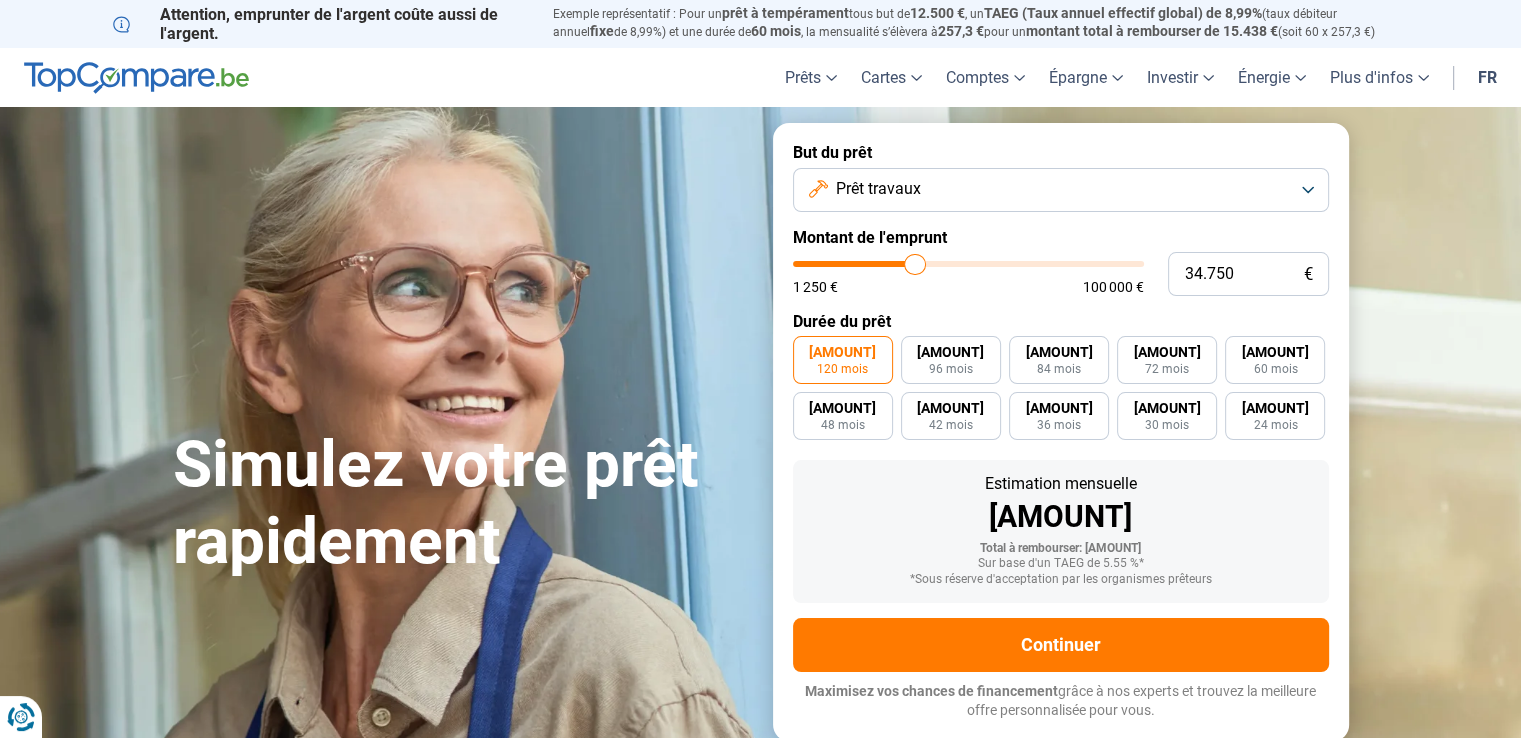 click on "Prêt travaux" at bounding box center (1061, 190) 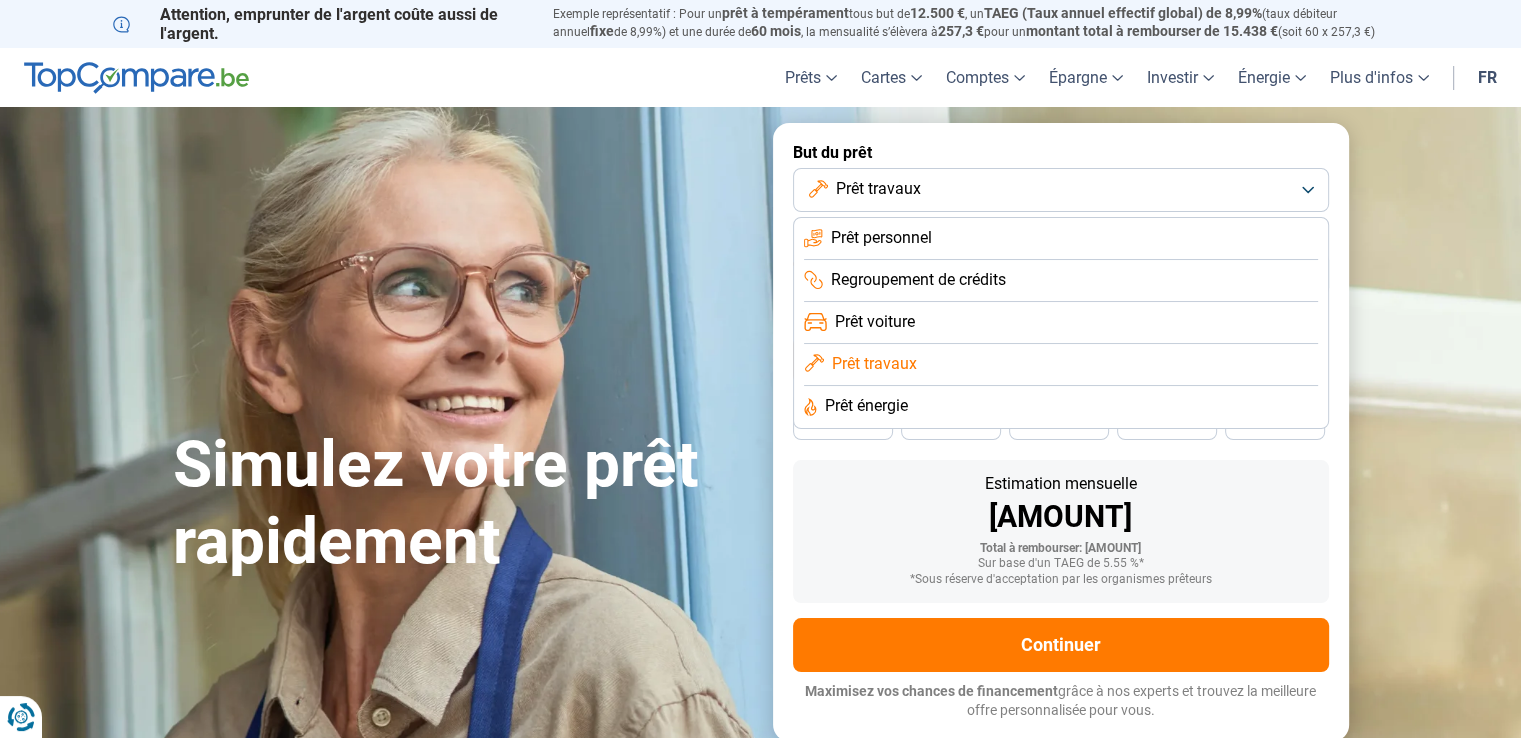 click on "Prêt voiture" at bounding box center (1061, 365) 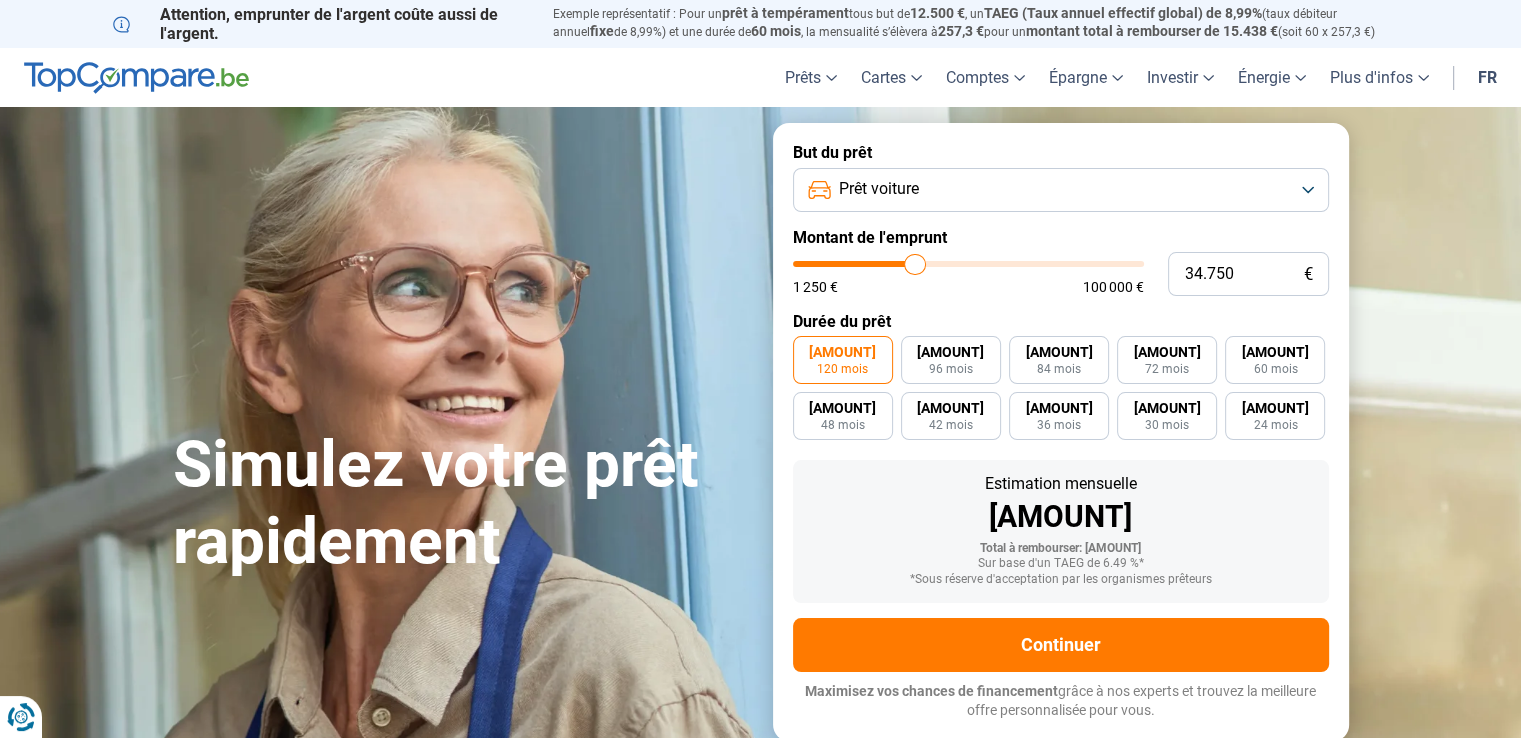 click on "Prêt voiture" at bounding box center (1061, 190) 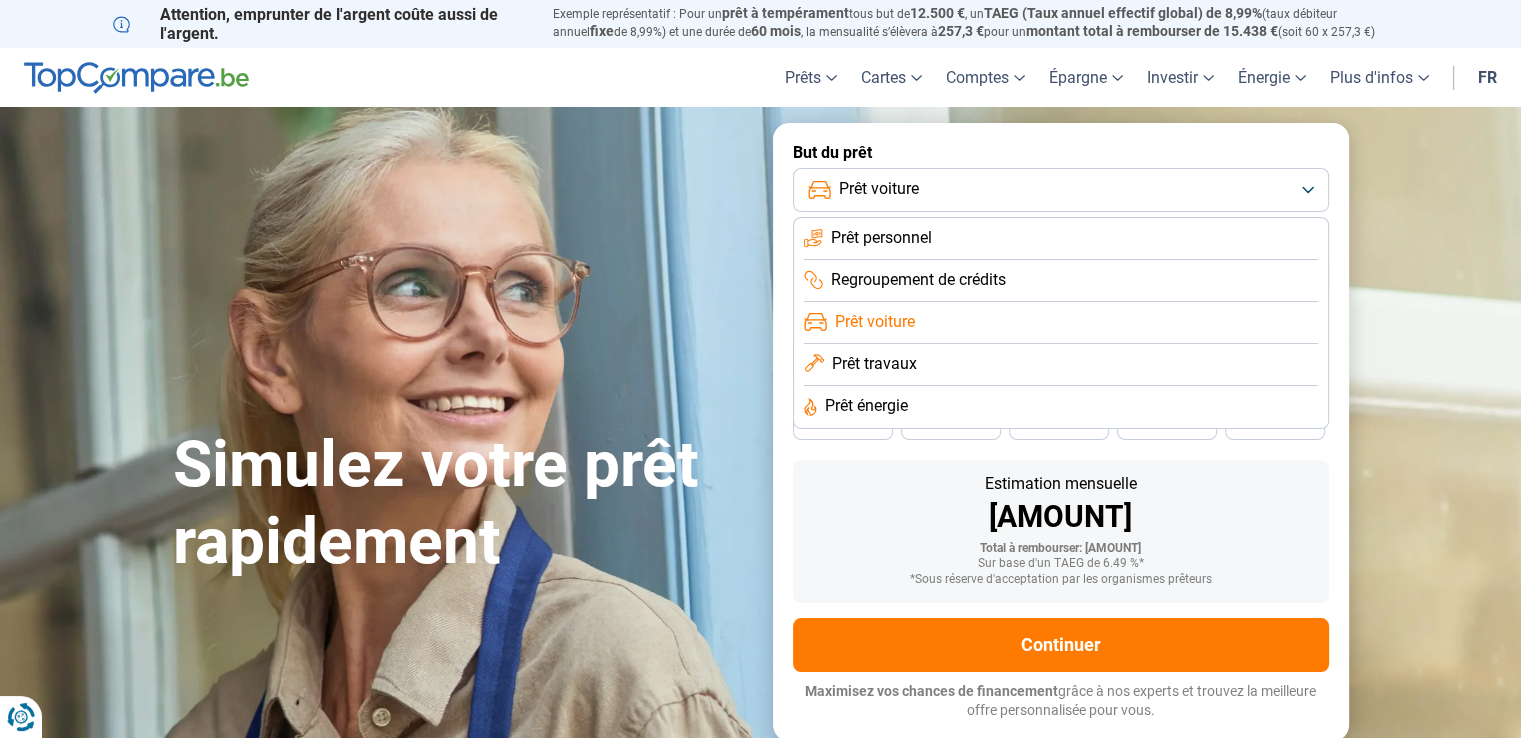 click on "Prêt travaux" at bounding box center (1061, 407) 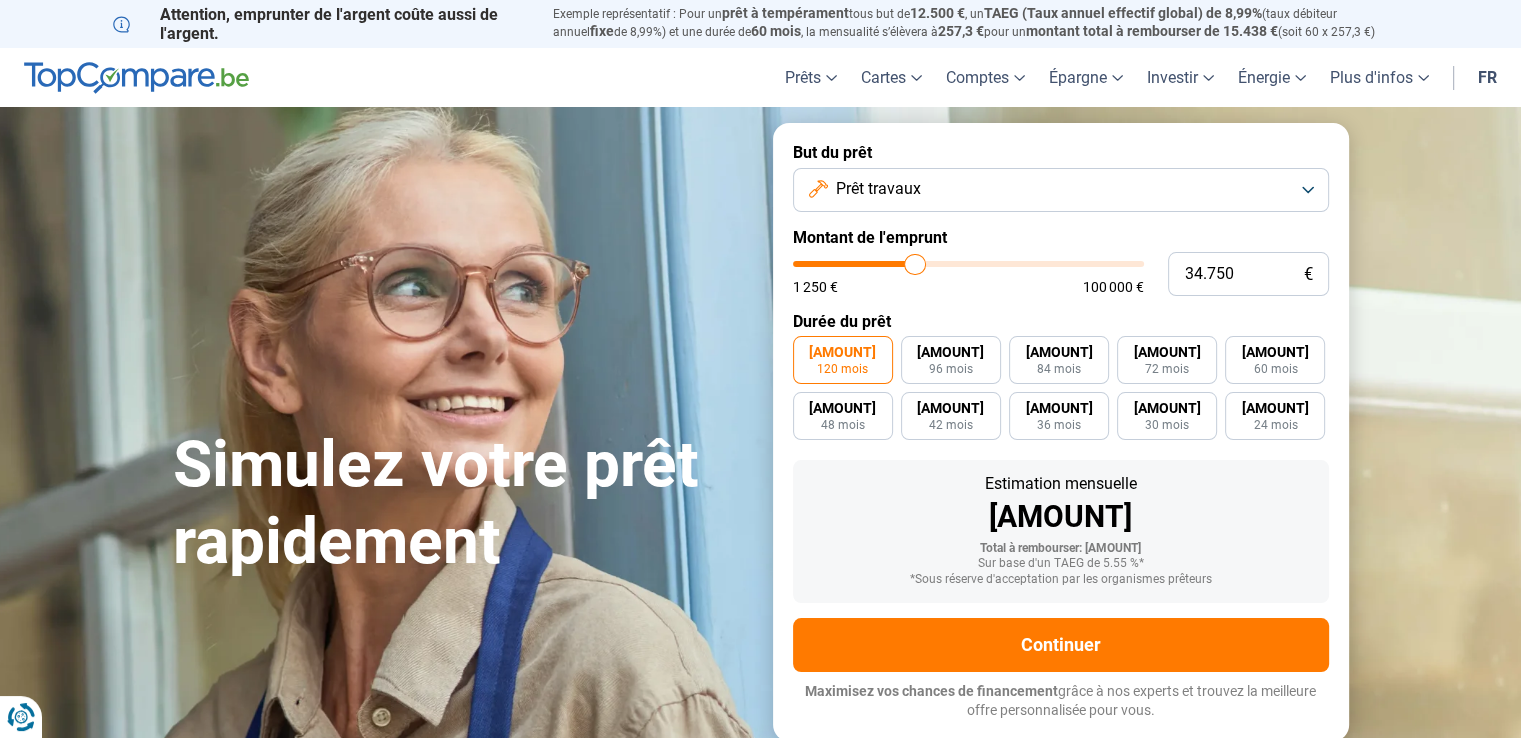click on "[AMOUNT] [DURATION]" at bounding box center [951, 360] 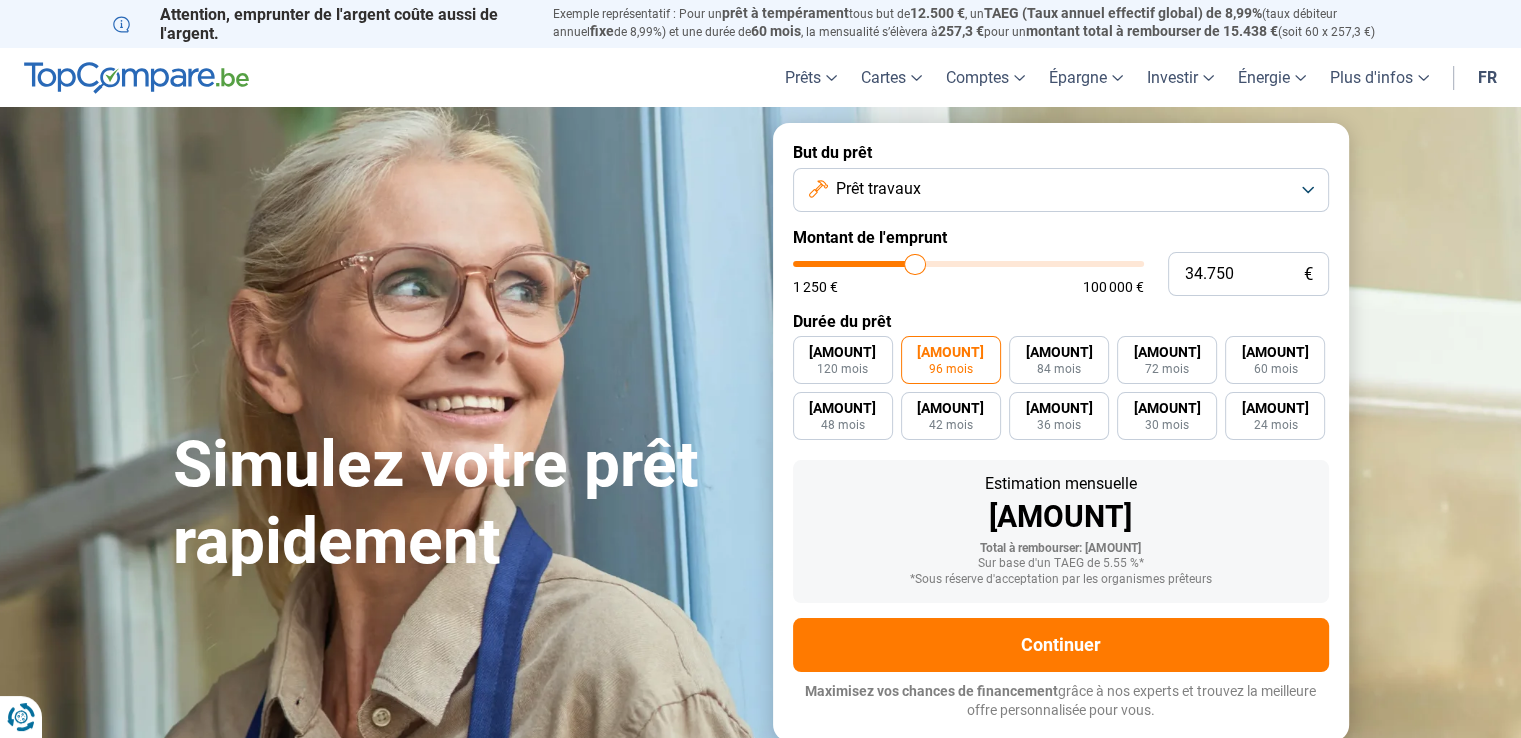 click on "Prêt travaux" at bounding box center [1061, 190] 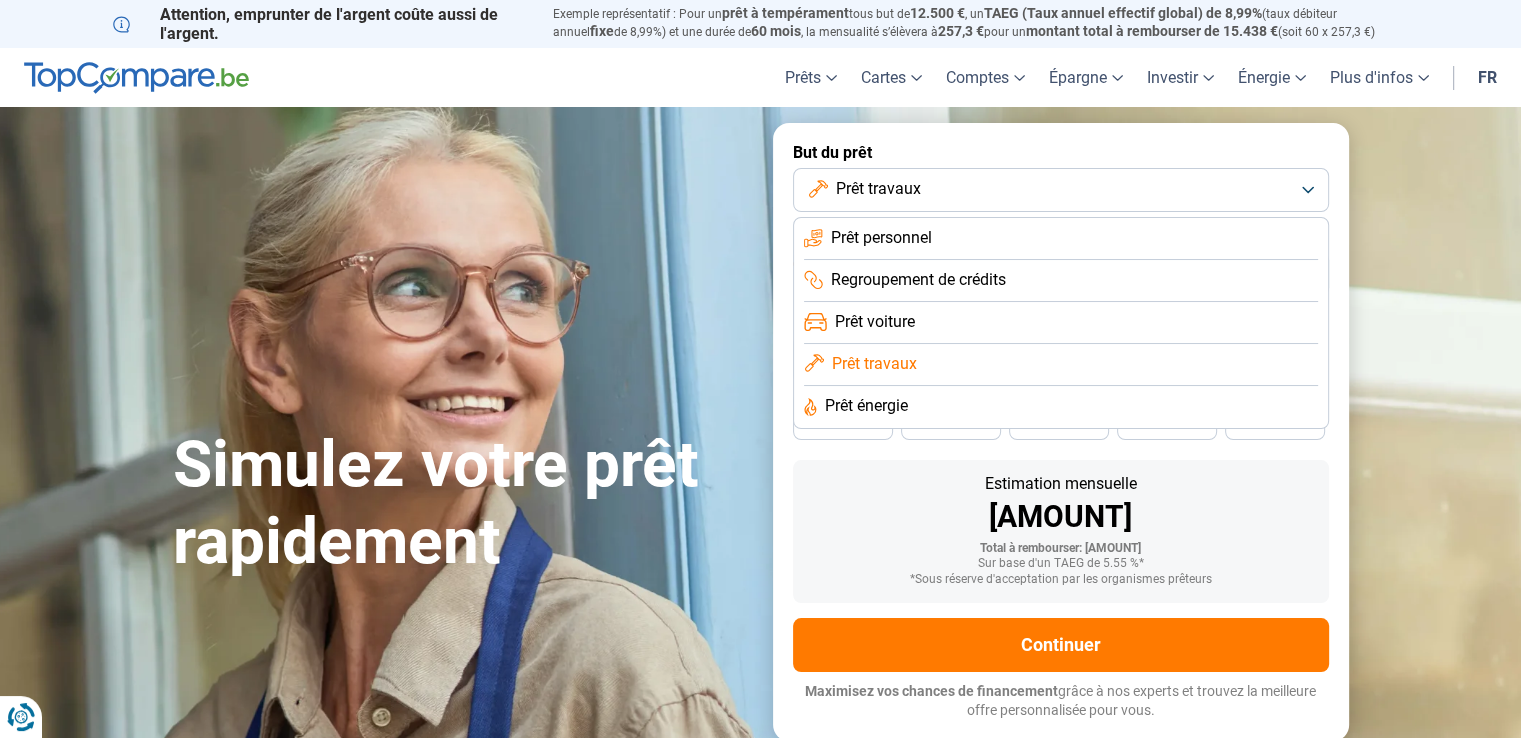 click on "Prêt personnel" at bounding box center (1061, 281) 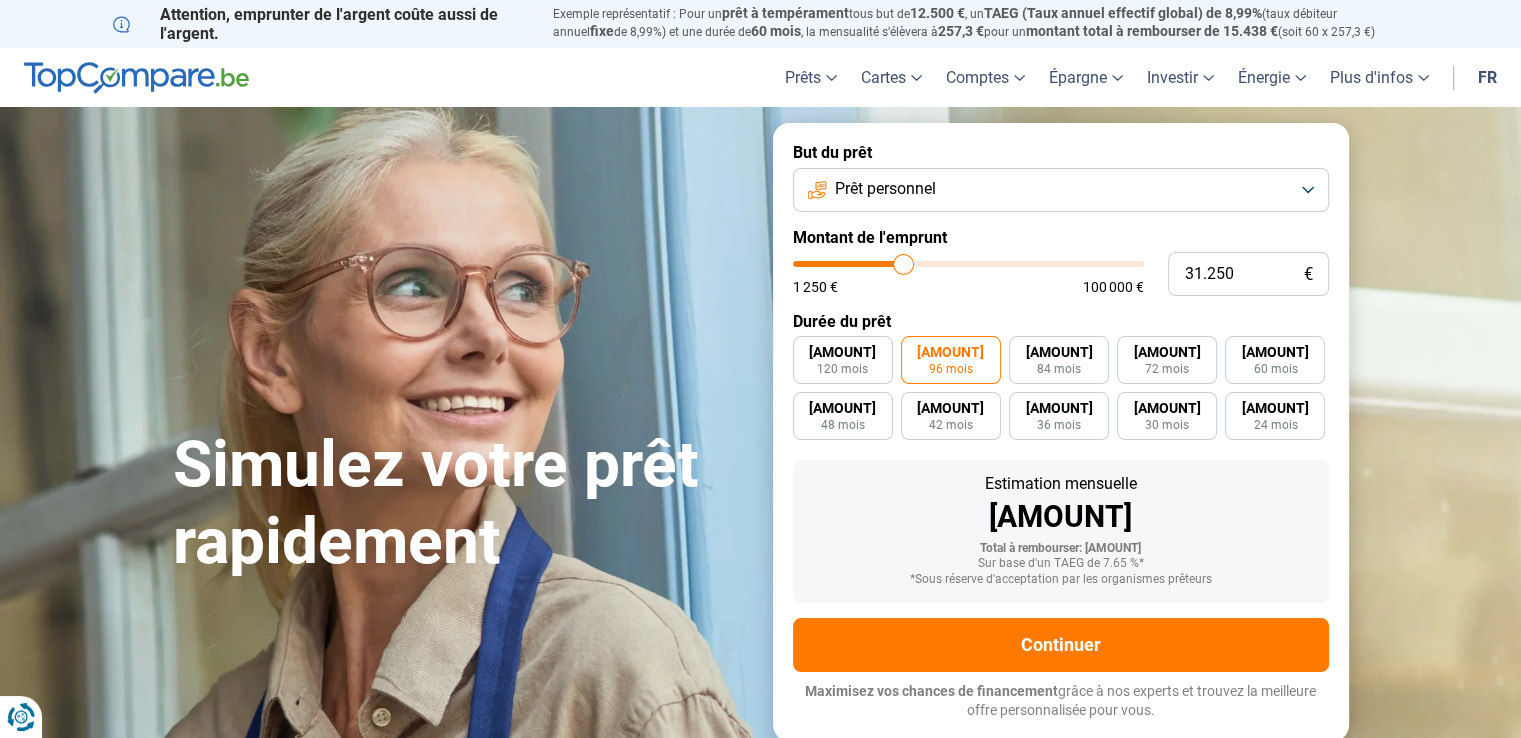 click at bounding box center (968, 264) 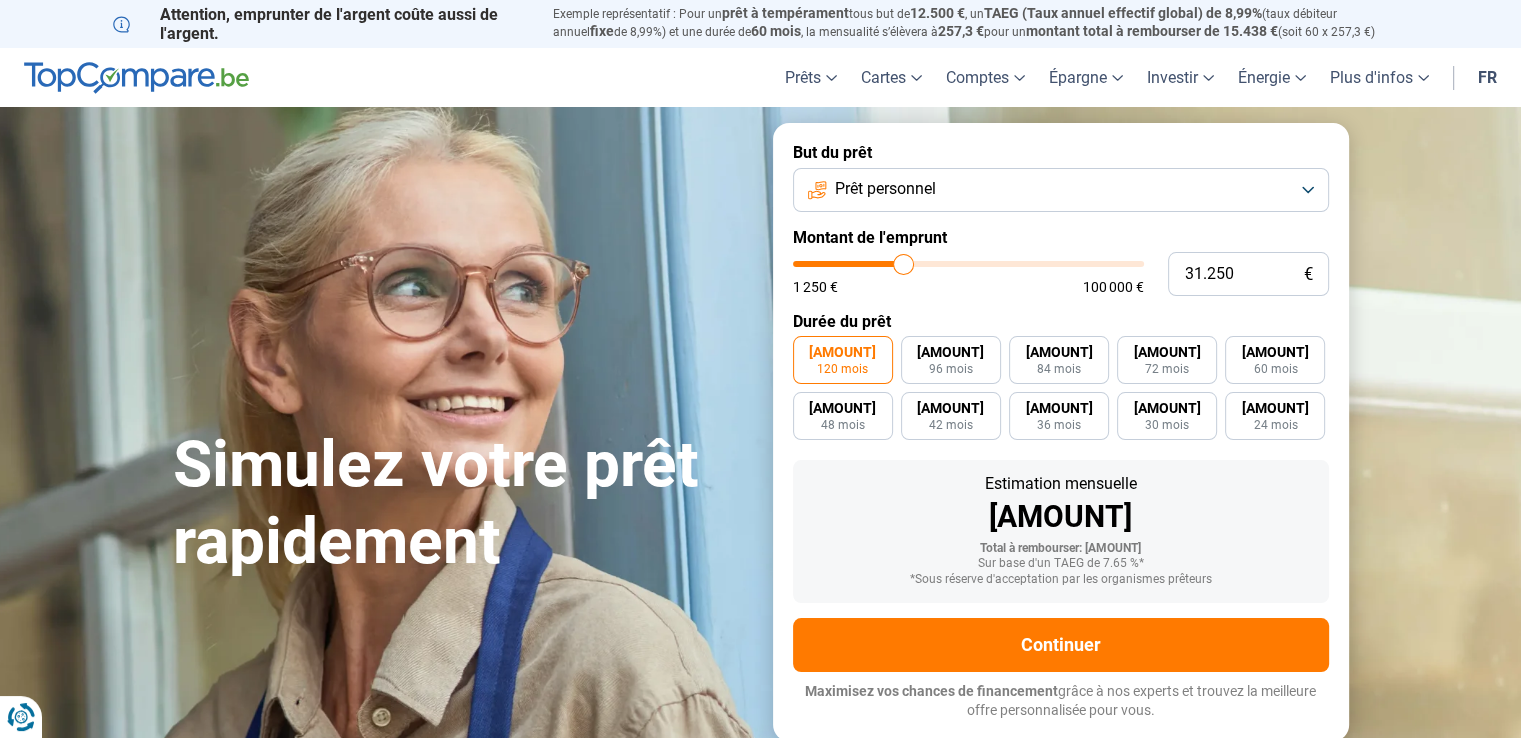 click at bounding box center [968, 264] 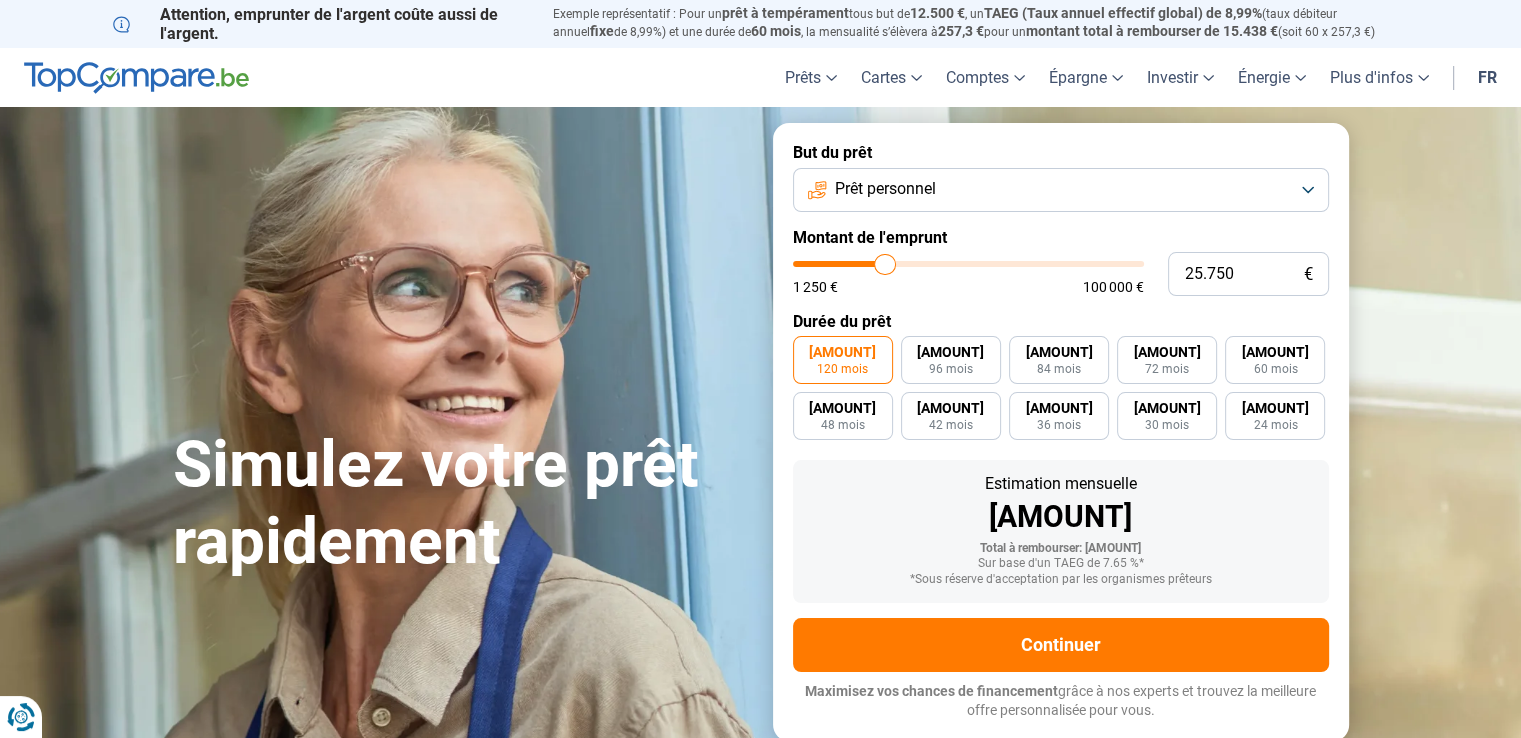 click at bounding box center (968, 264) 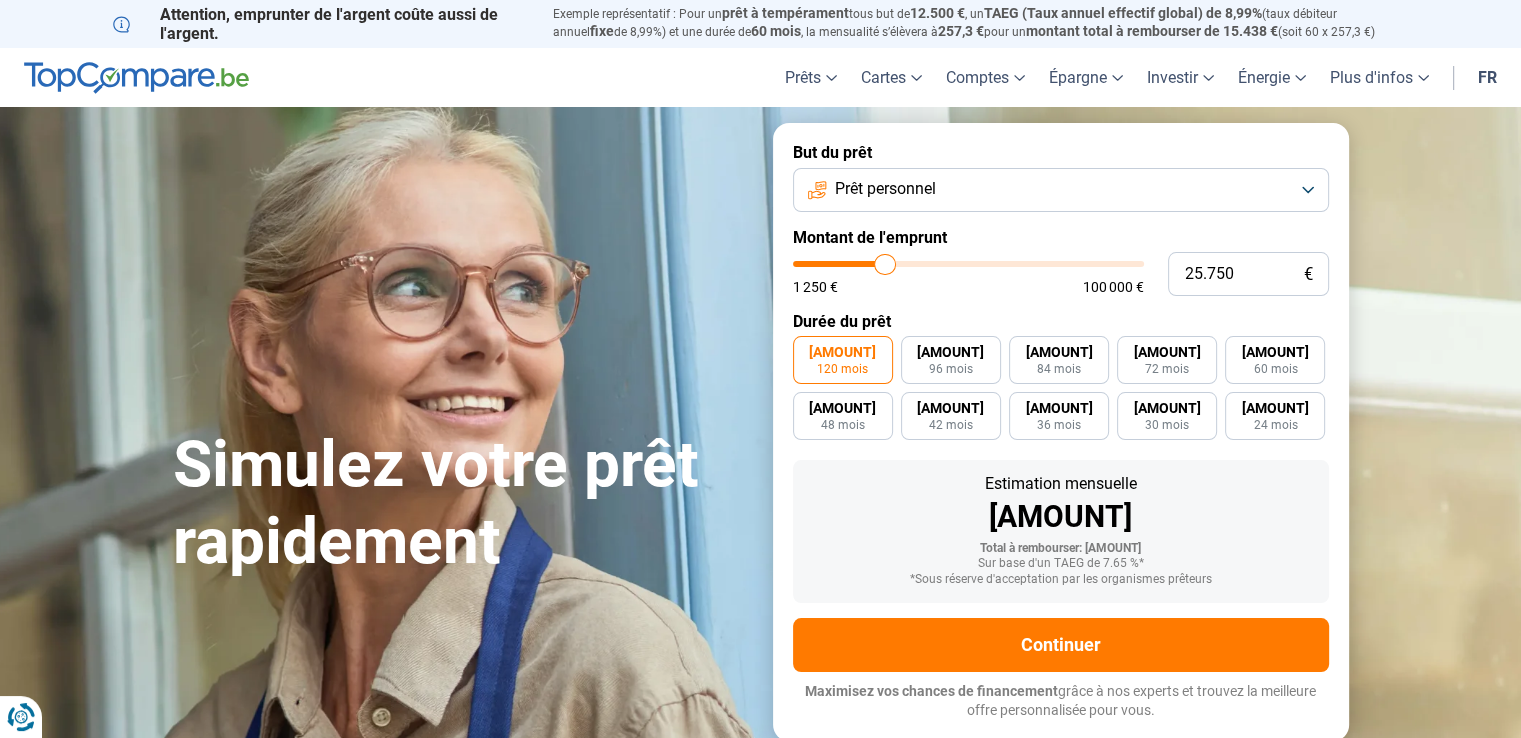 click at bounding box center (968, 264) 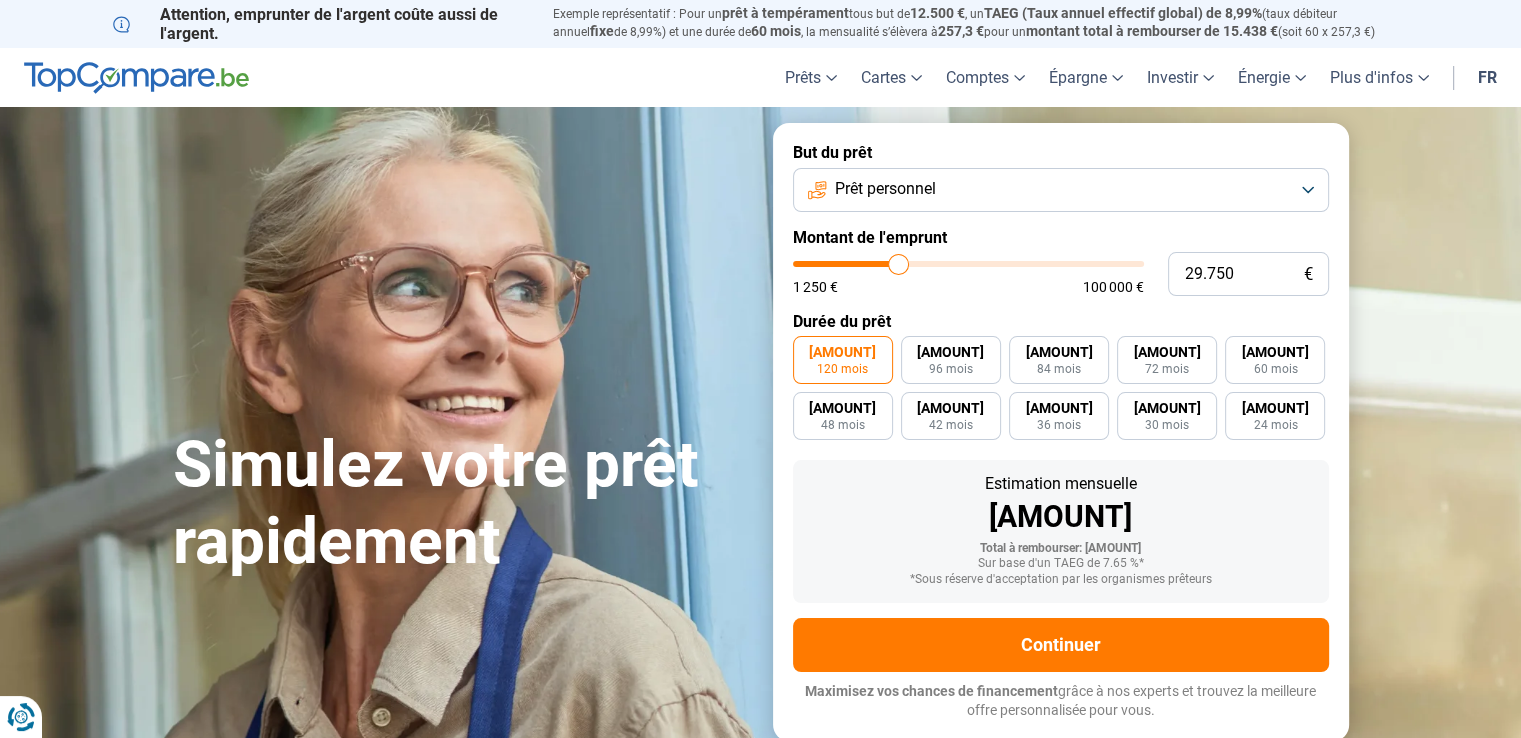 click at bounding box center [968, 264] 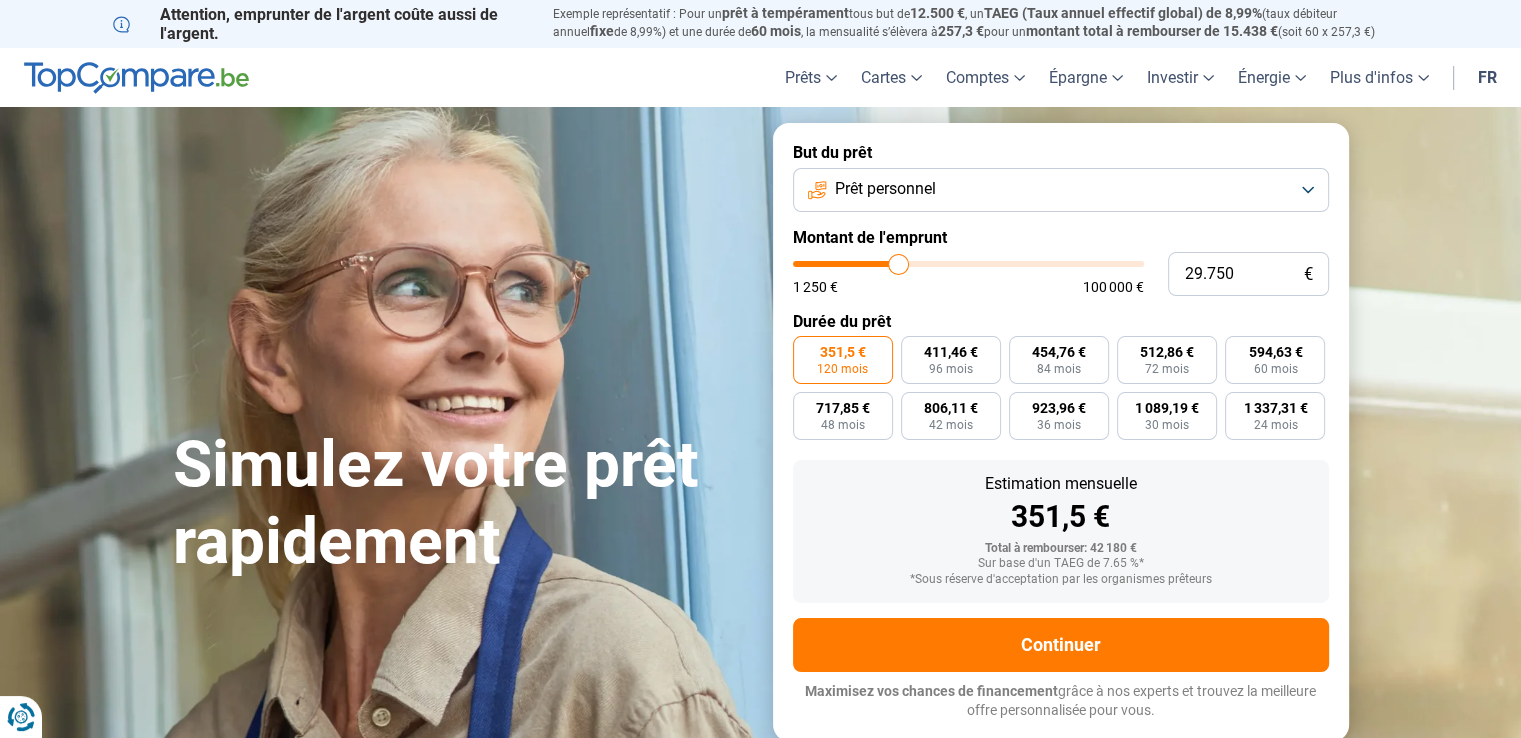 click at bounding box center [968, 264] 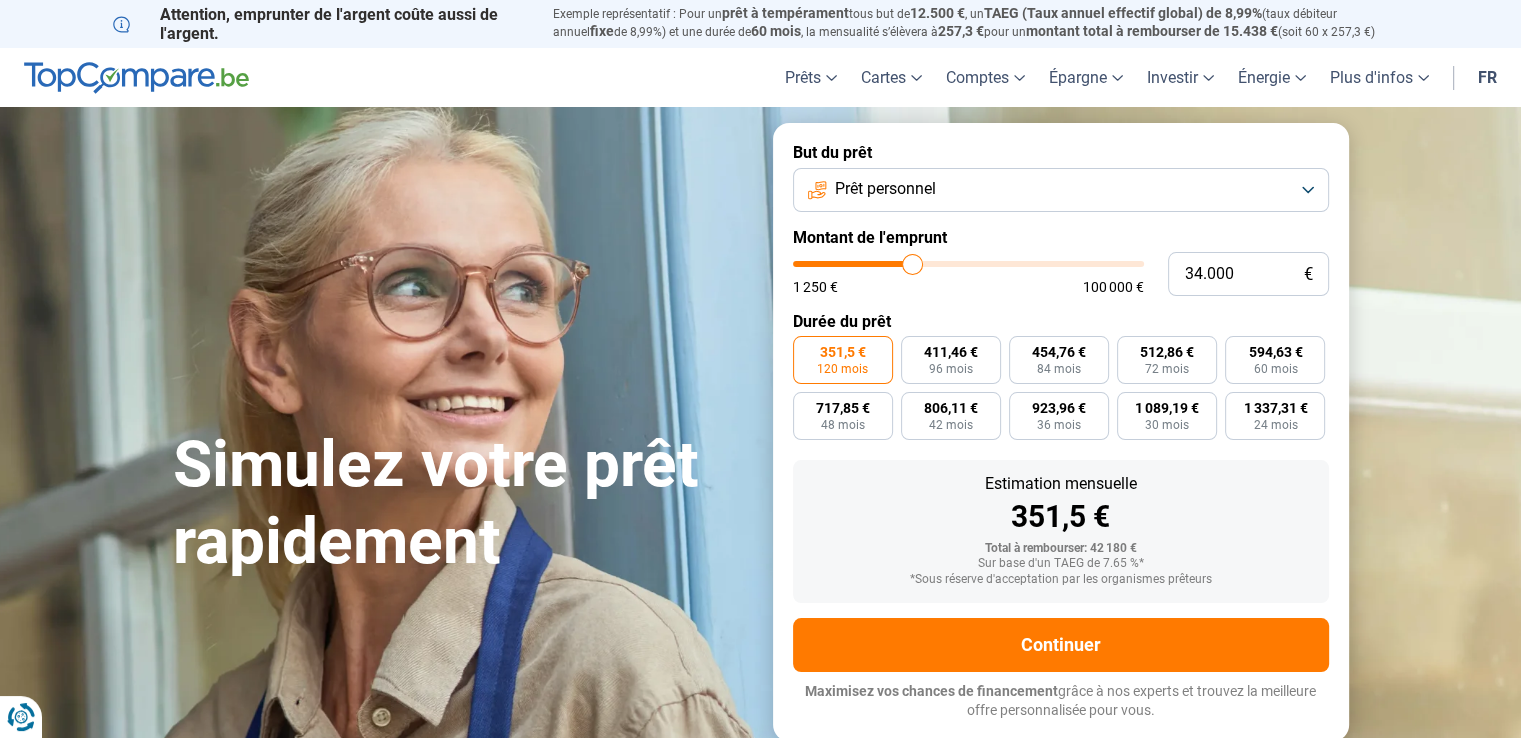 type on "34000" 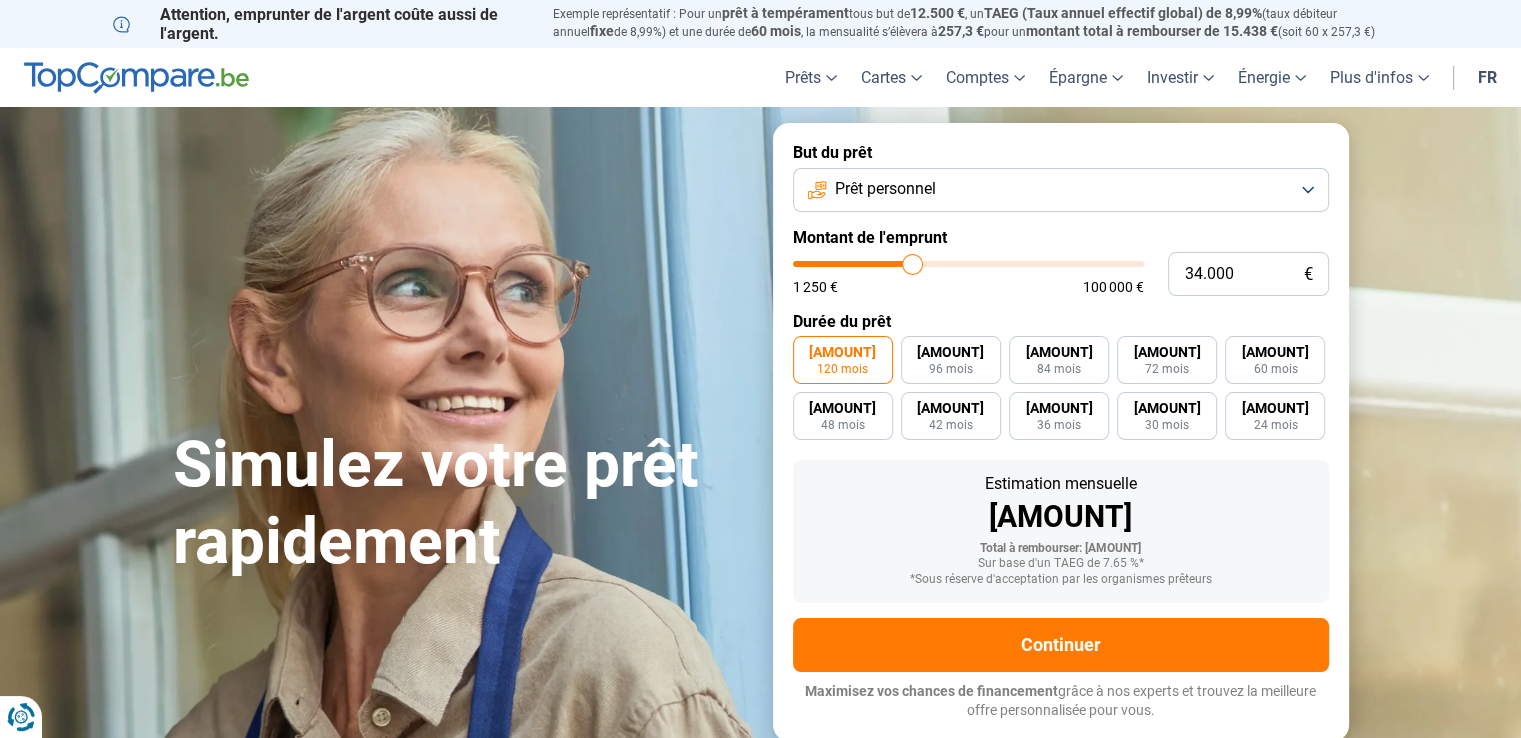 click at bounding box center [968, 264] 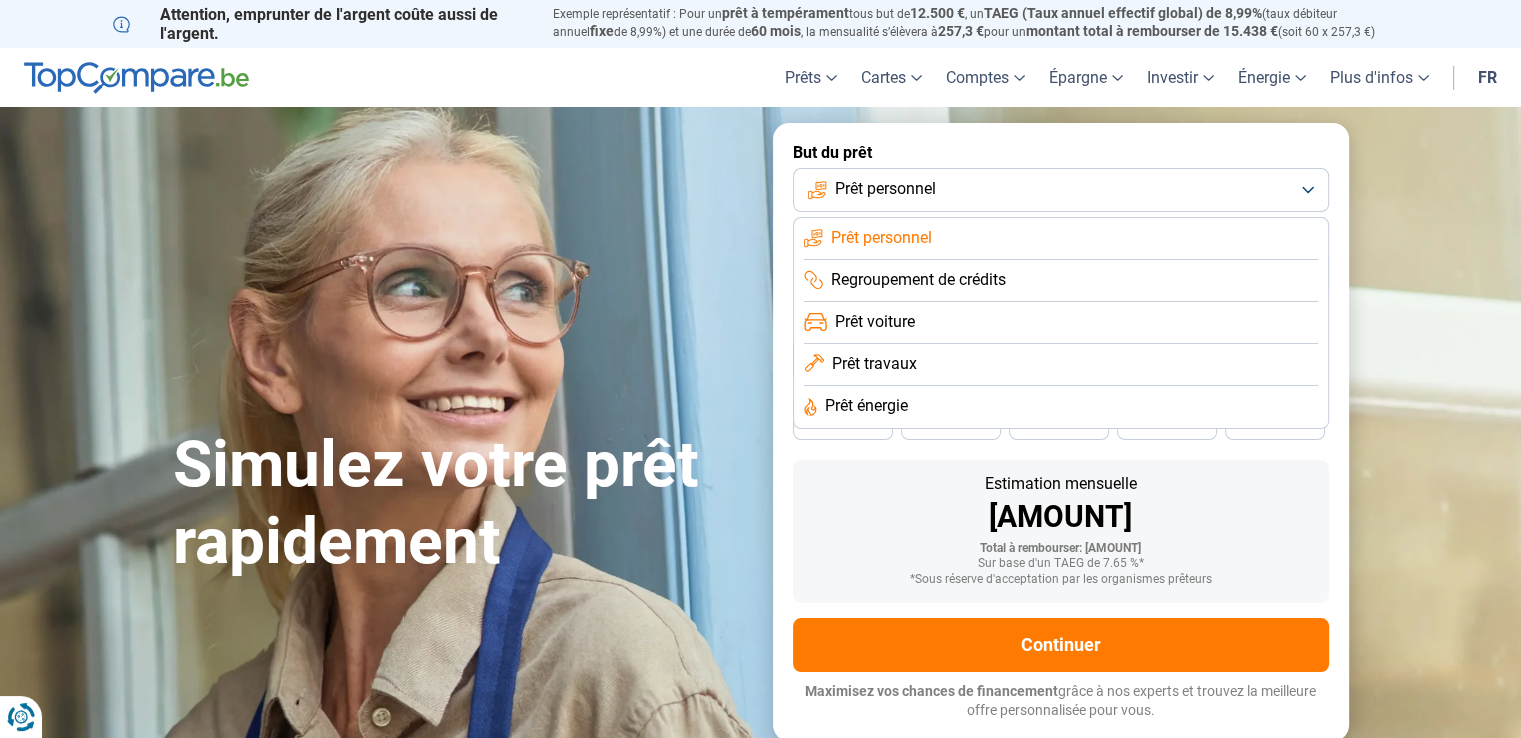 click on "Prêt travaux" at bounding box center [881, 238] 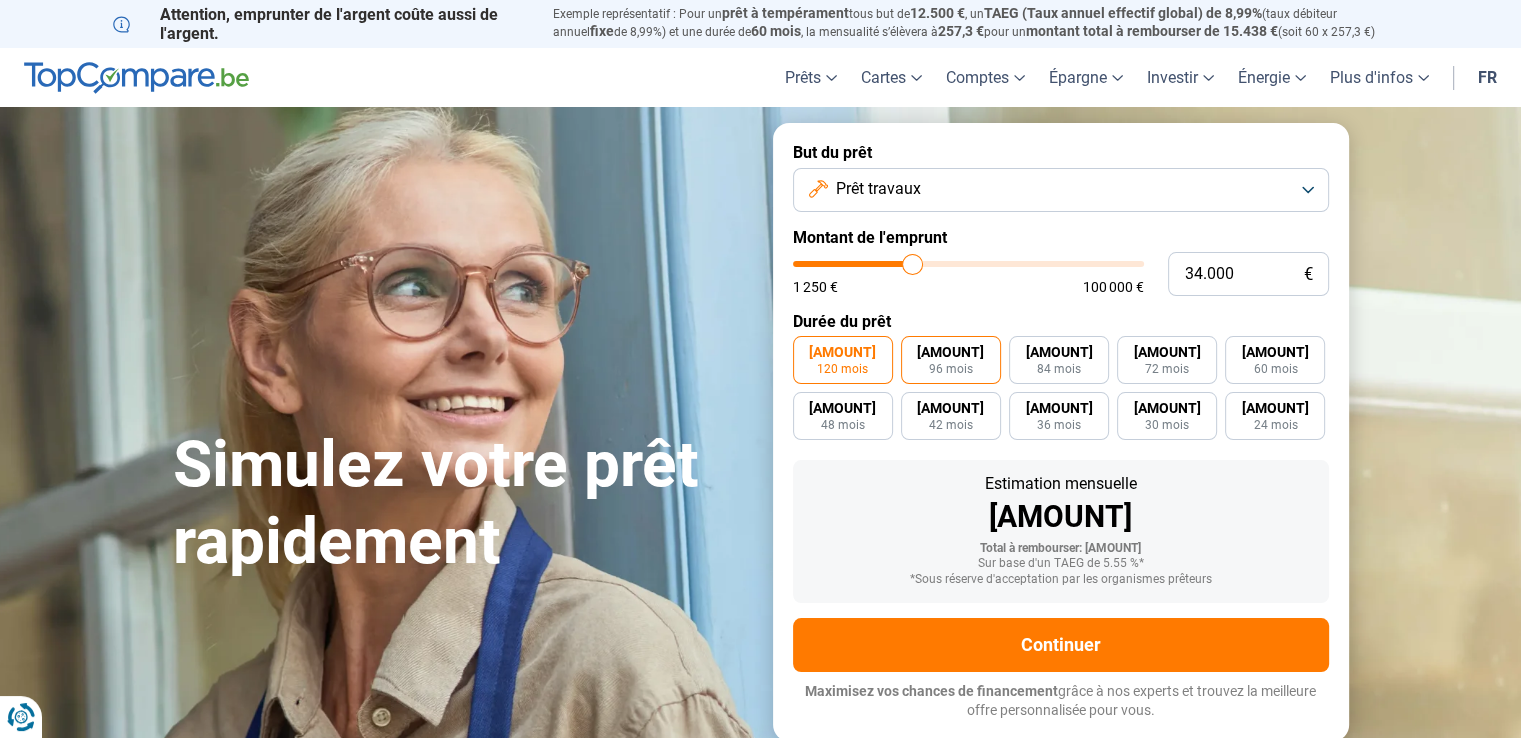 click on "[AMOUNT]" at bounding box center [950, 352] 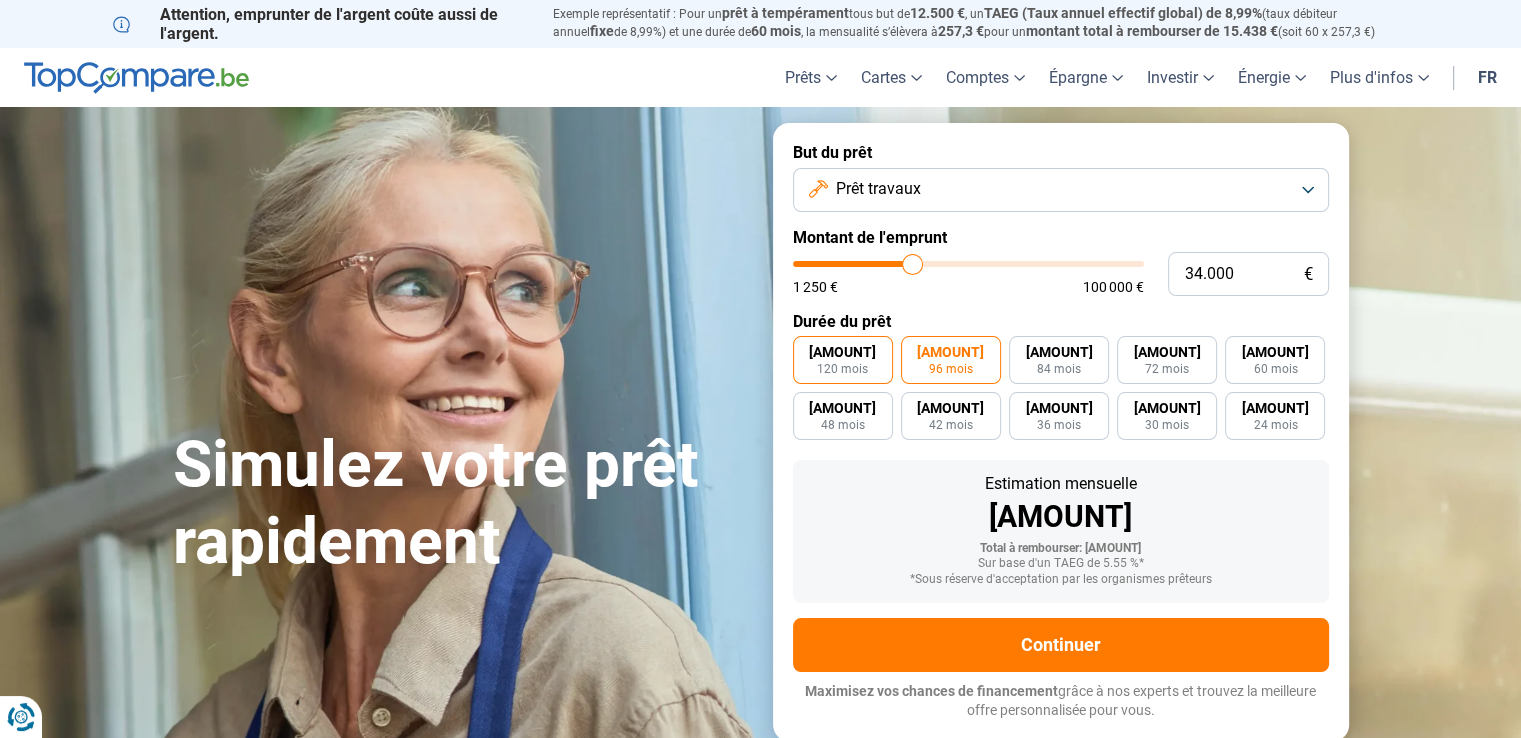 click on "[AMOUNT] [DURATION]" at bounding box center [843, 360] 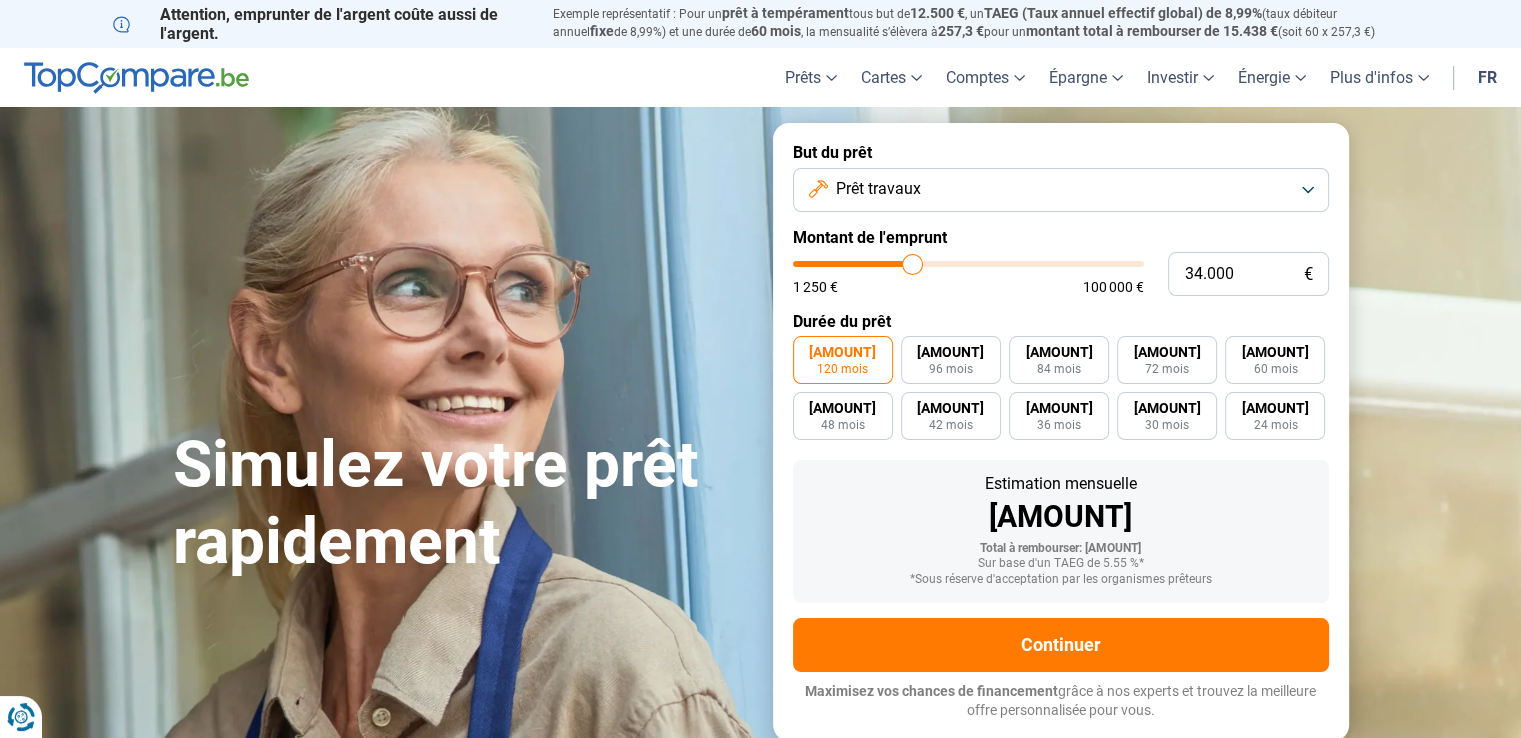 click on "Prêt travaux" at bounding box center [1061, 190] 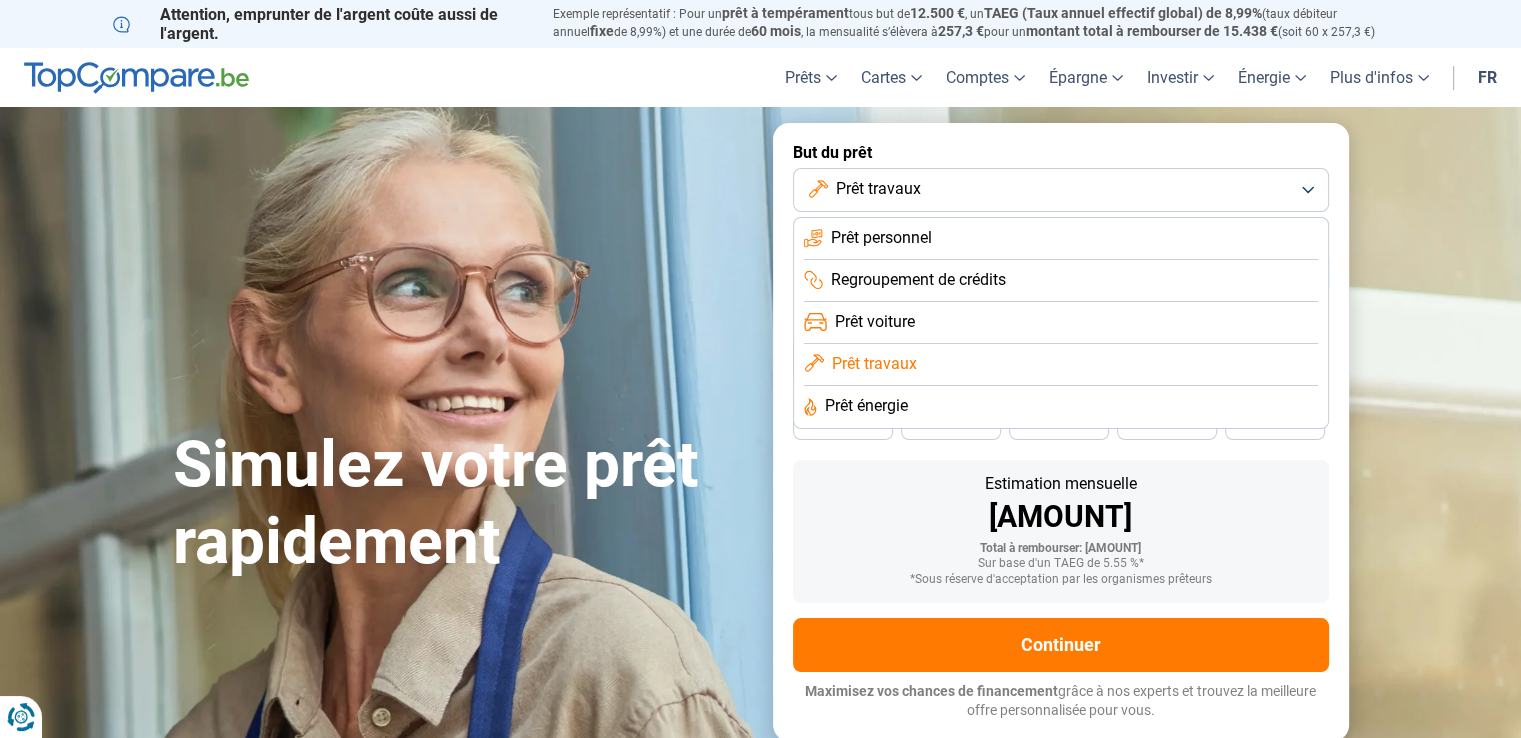 click on "Regroupement de crédits" at bounding box center [881, 238] 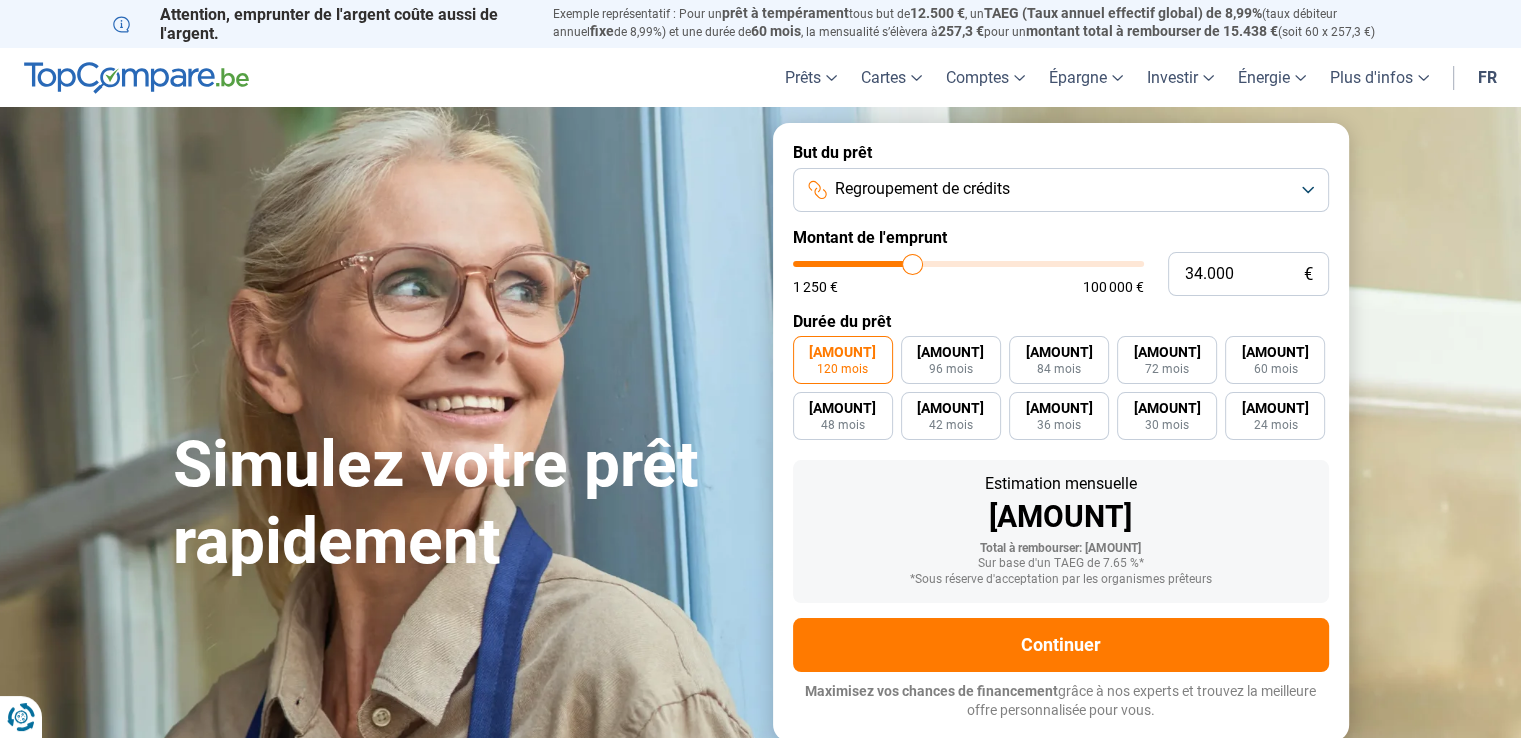 click on "But du prêt Regroupement de crédits Montant de l'emprunt [AMOUNT] € [AMOUNT] € [AMOUNT] € Durée du prêt [AMOUNT] [DURATION] [AMOUNT] [DURATION] [AMOUNT] [DURATION] [AMOUNT] [DURATION] [AMOUNT] [DURATION] [AMOUNT] [DURATION] [AMOUNT] [DURATION] [AMOUNT] [DURATION] Estimation mensuelle [AMOUNT] Total à rembourser: [AMOUNT] Sur base d'un TAEG de 7.65 %* *Sous réserve d'acceptation par les organismes prêteurs Continuer Maximisez vos chances de financement grâce à nos experts et trouvez la meilleure offre personnalisée pour vous. 100.000+ simulations mensuelles réussies Maximisez vos chances de financement grâce à nos experts Trouvez la meilleure offre personnalisée" at bounding box center [1061, 431] 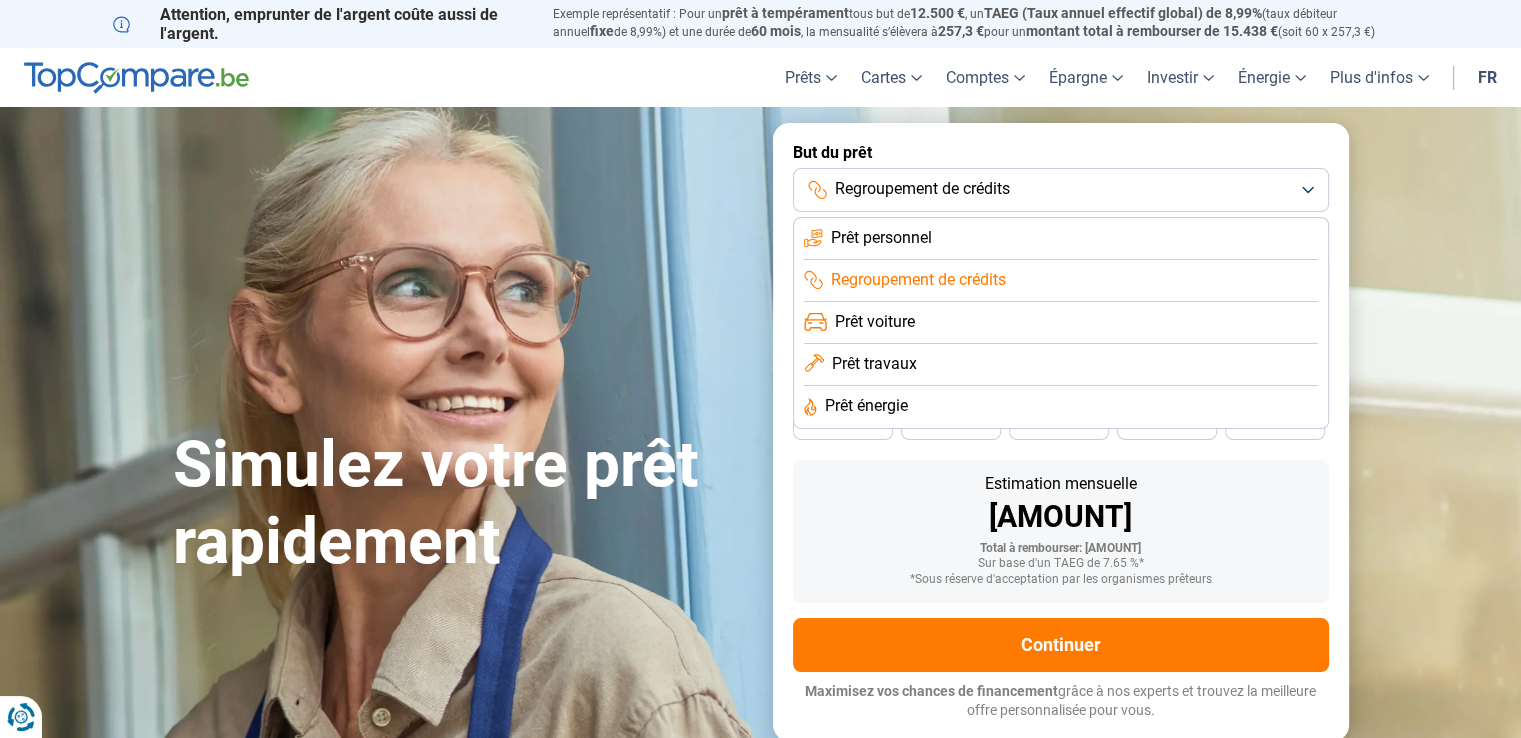 click on "Prêt personnel" at bounding box center (1061, 281) 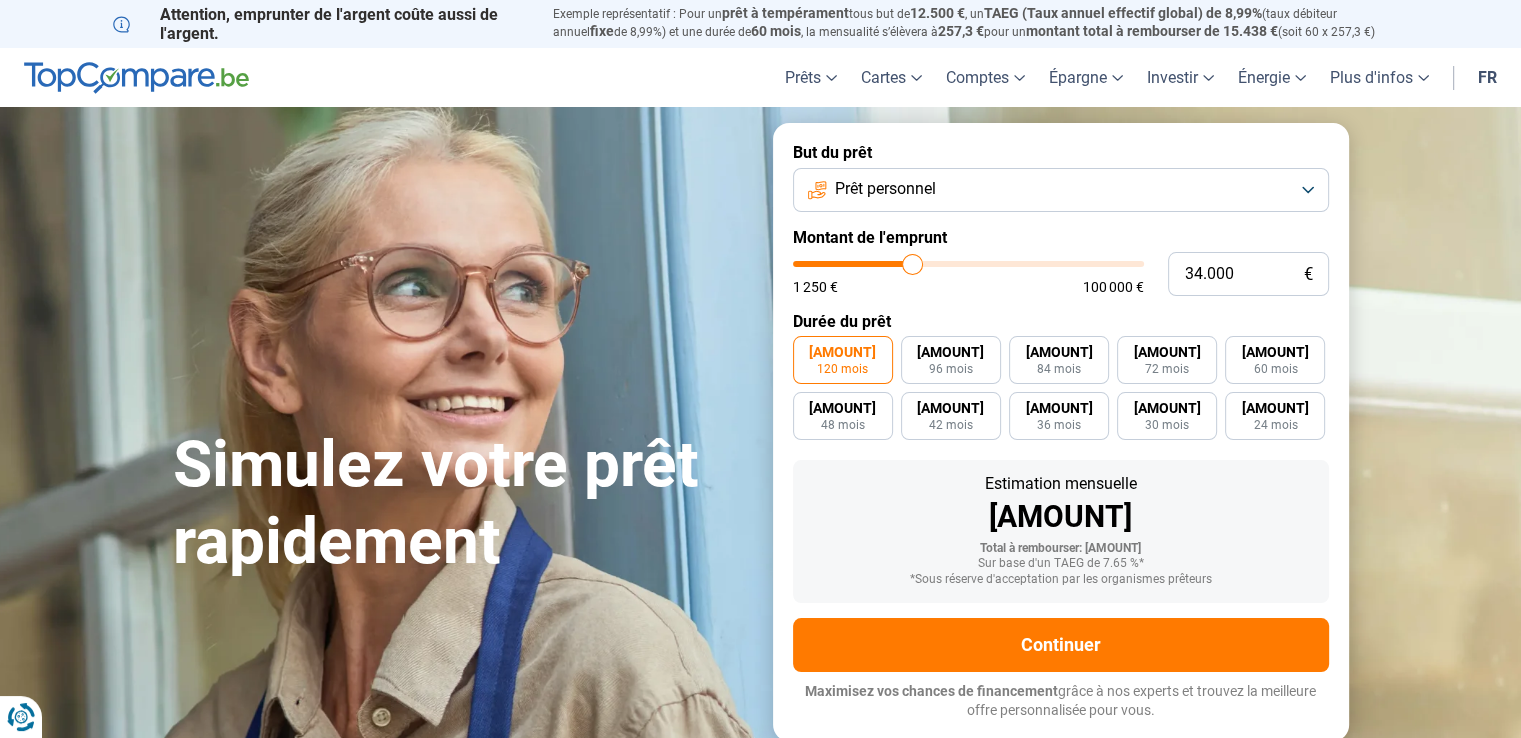 click on "Prêt personnel" at bounding box center [1061, 190] 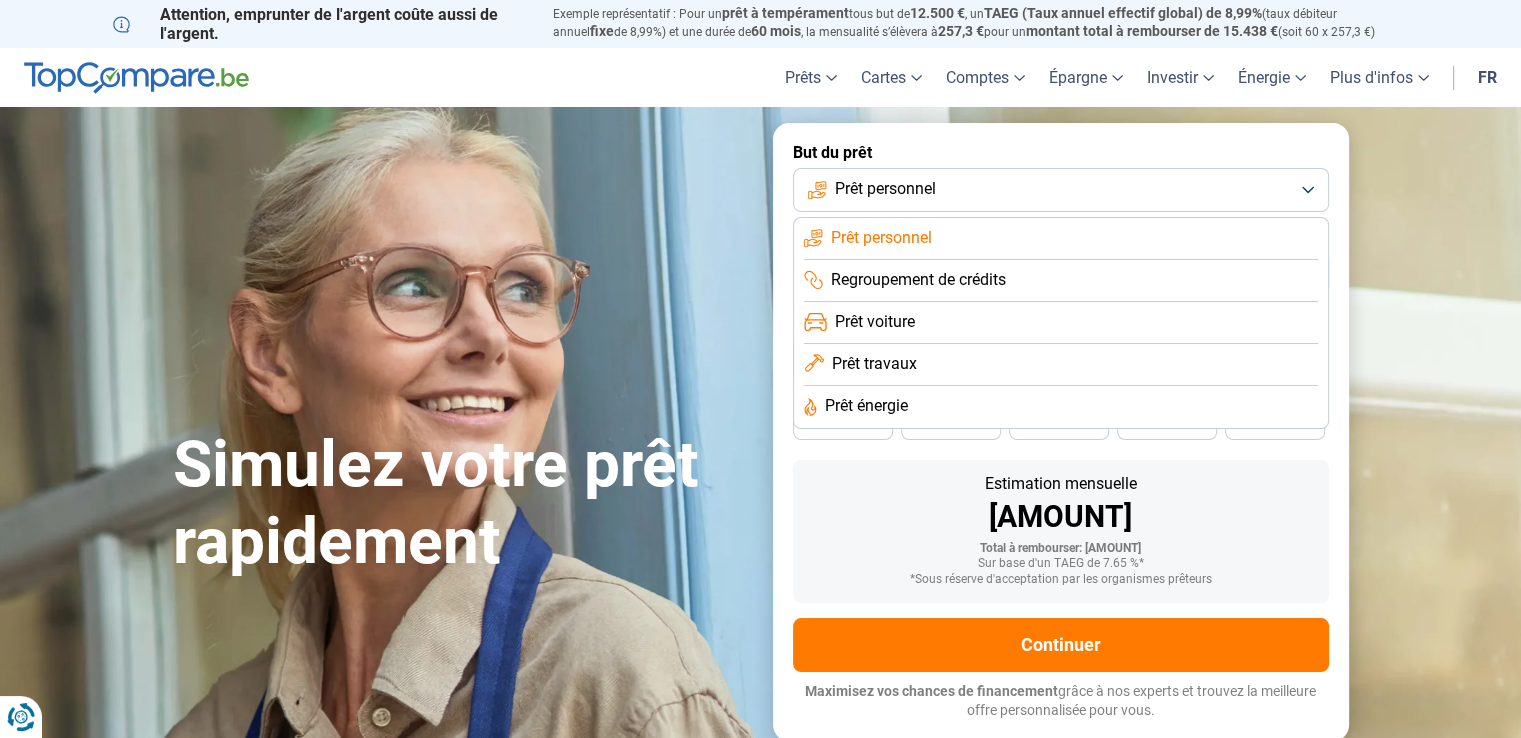 click on "Prêt voiture" at bounding box center [1061, 365] 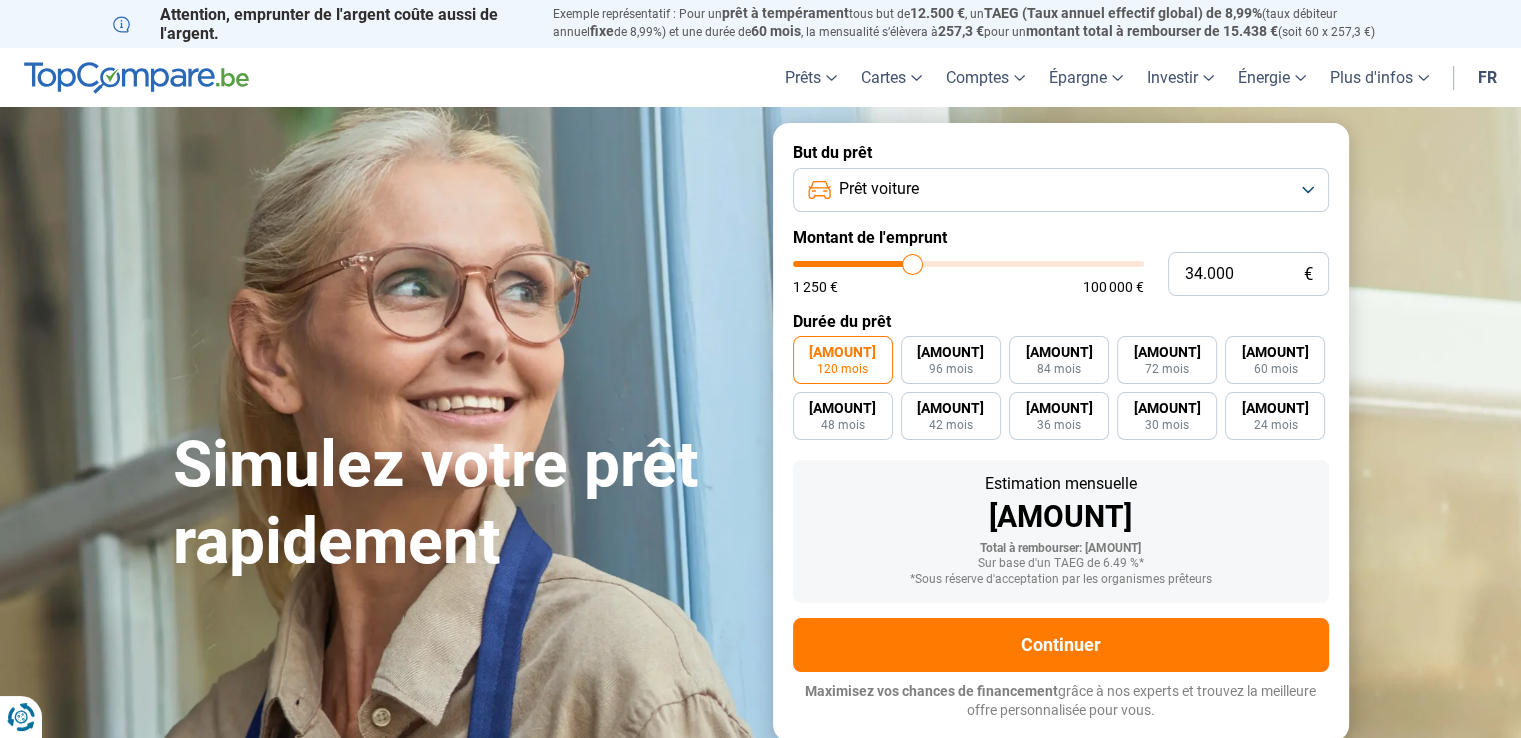 click on "Prêt voiture" at bounding box center [1061, 190] 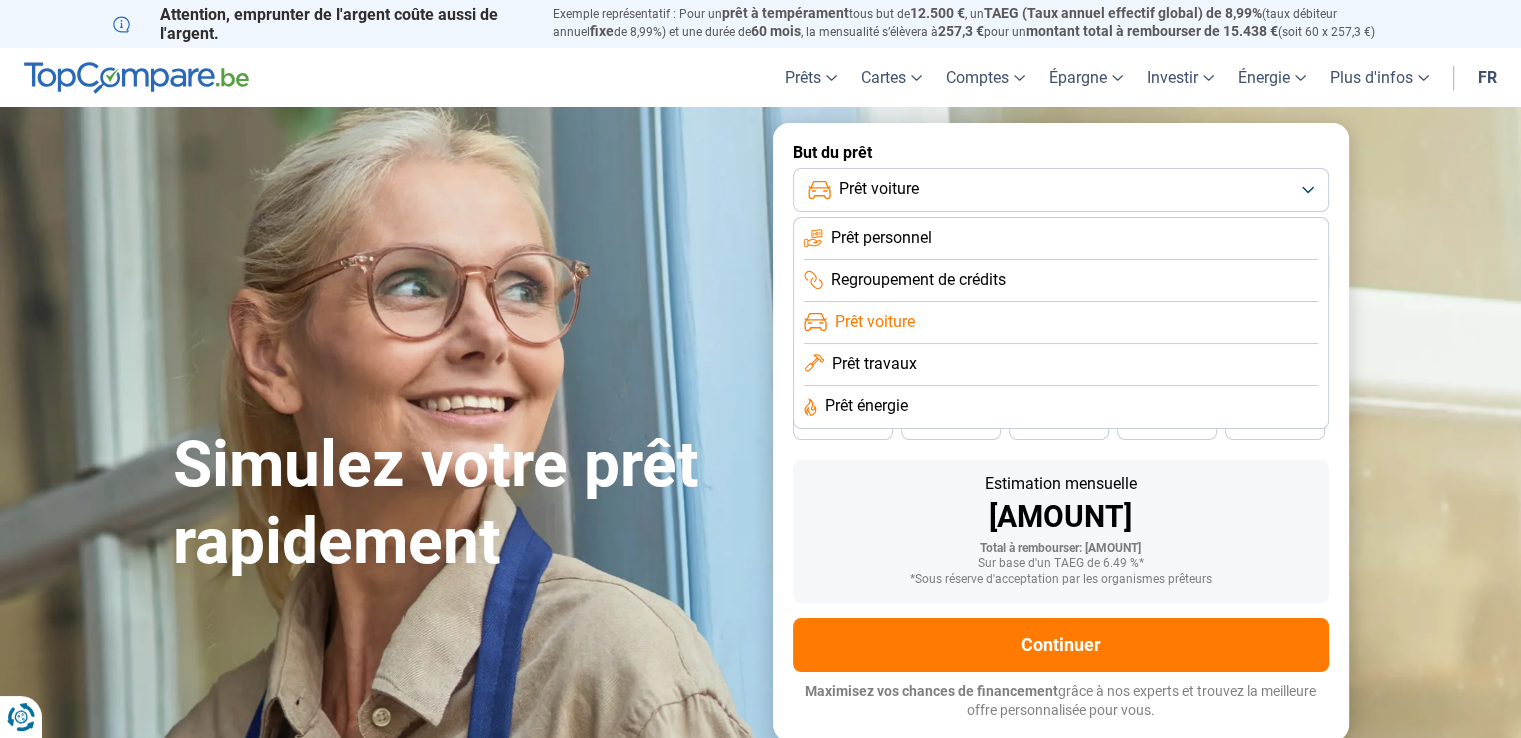 click on "Prêt personnel" at bounding box center (1061, 281) 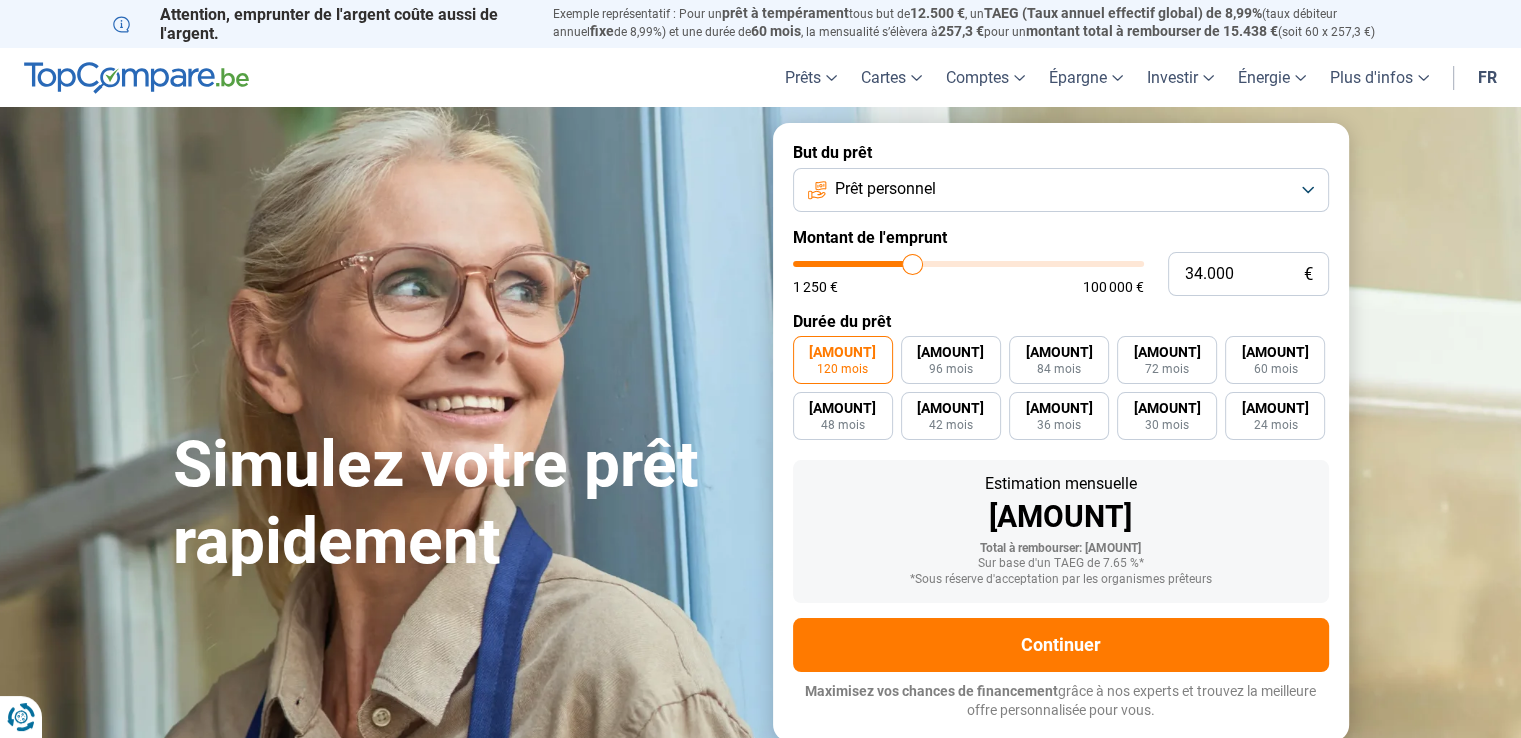 click on "Prêt personnel" at bounding box center (1061, 190) 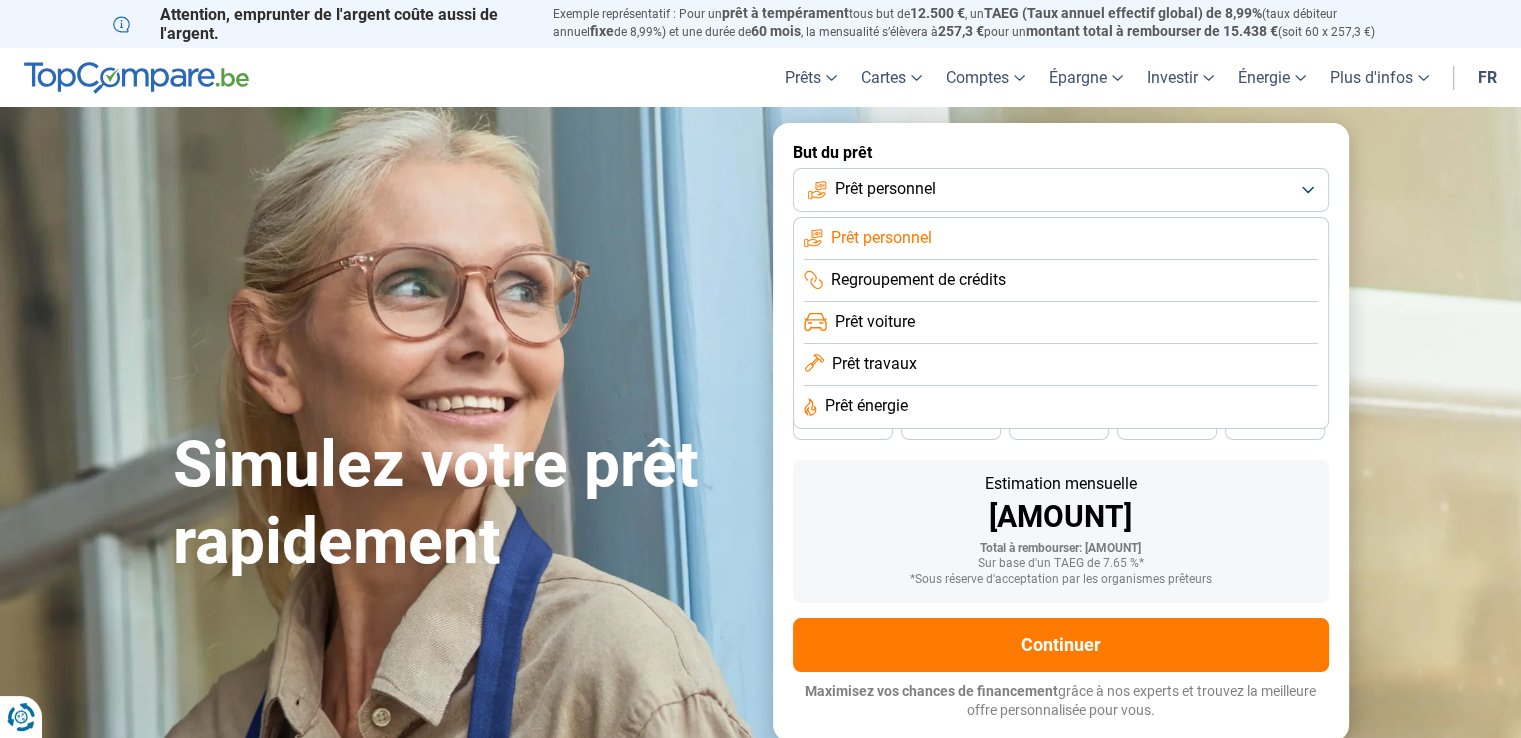 click on "Prêt travaux" at bounding box center (881, 238) 